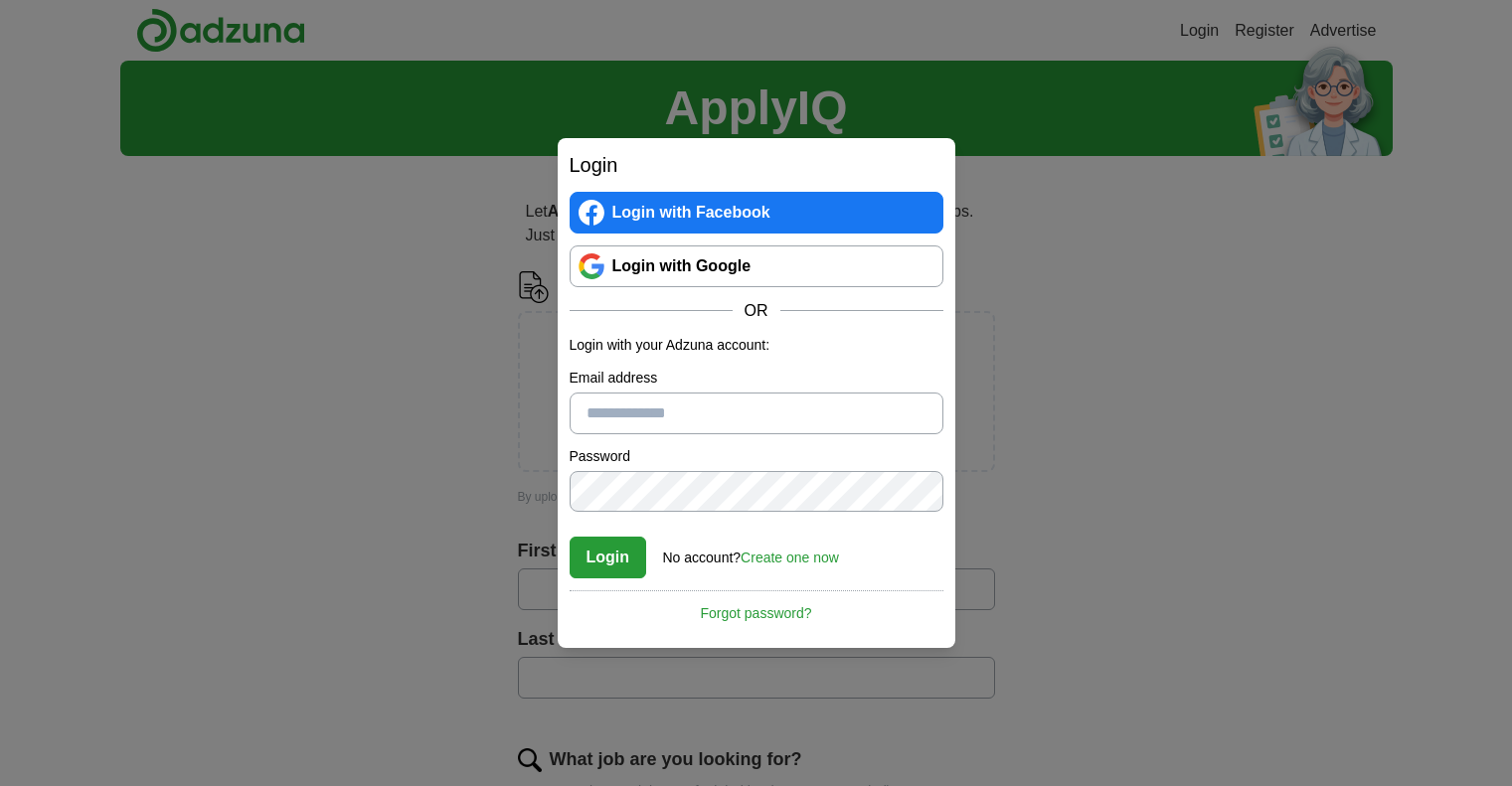 scroll, scrollTop: 0, scrollLeft: 0, axis: both 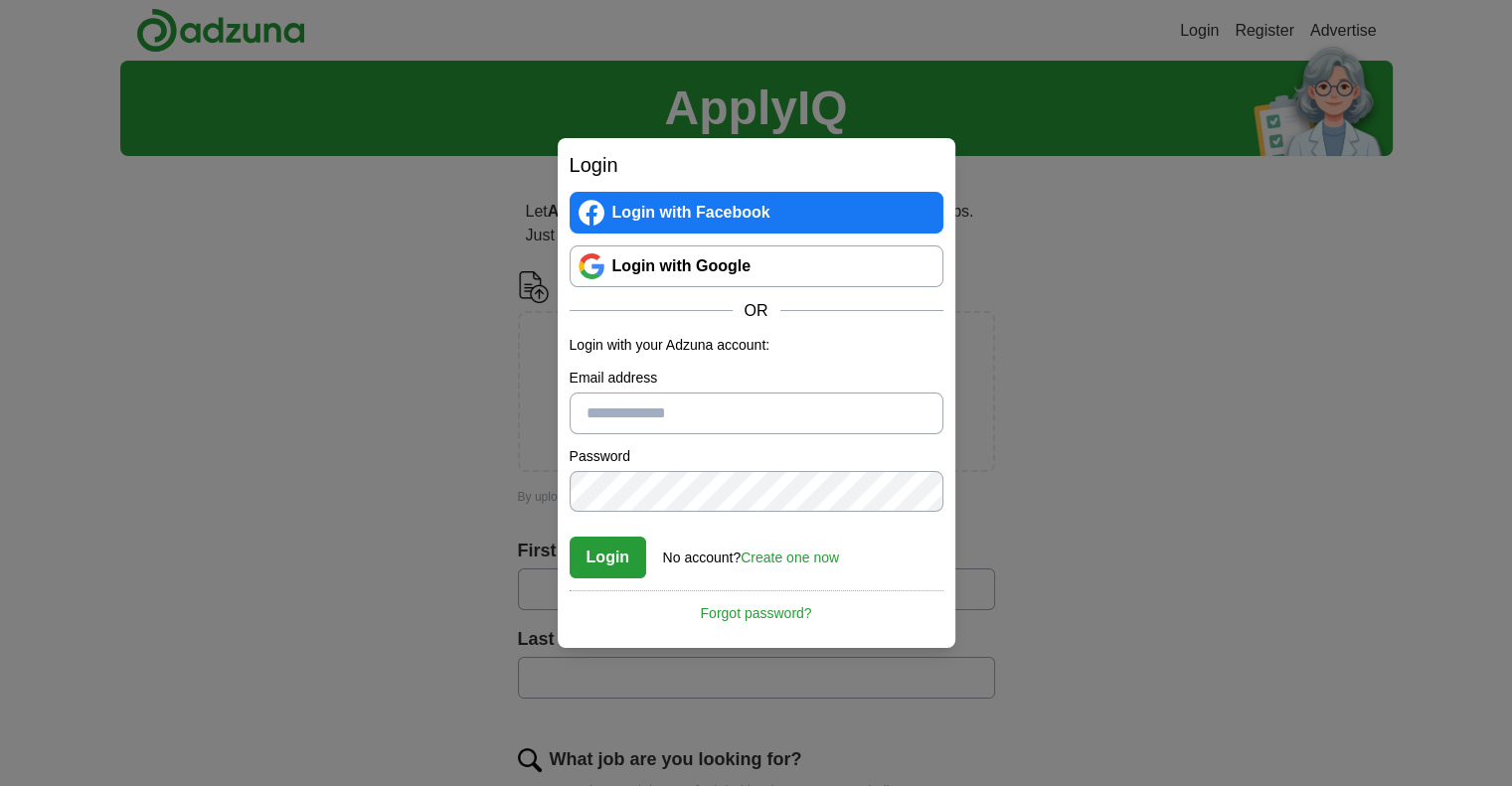 click on "Email address" at bounding box center (756, 413) 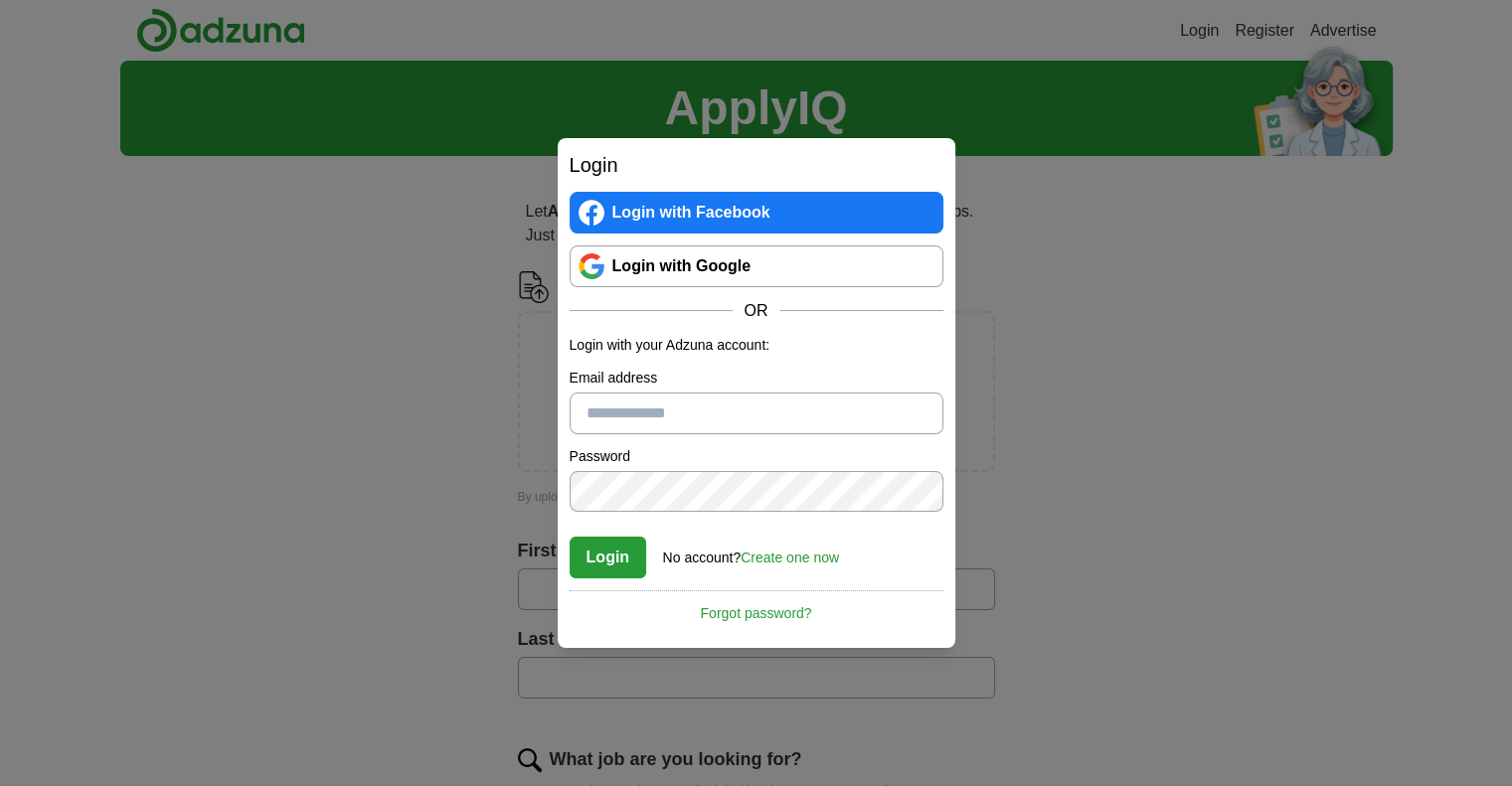 paste on "**********" 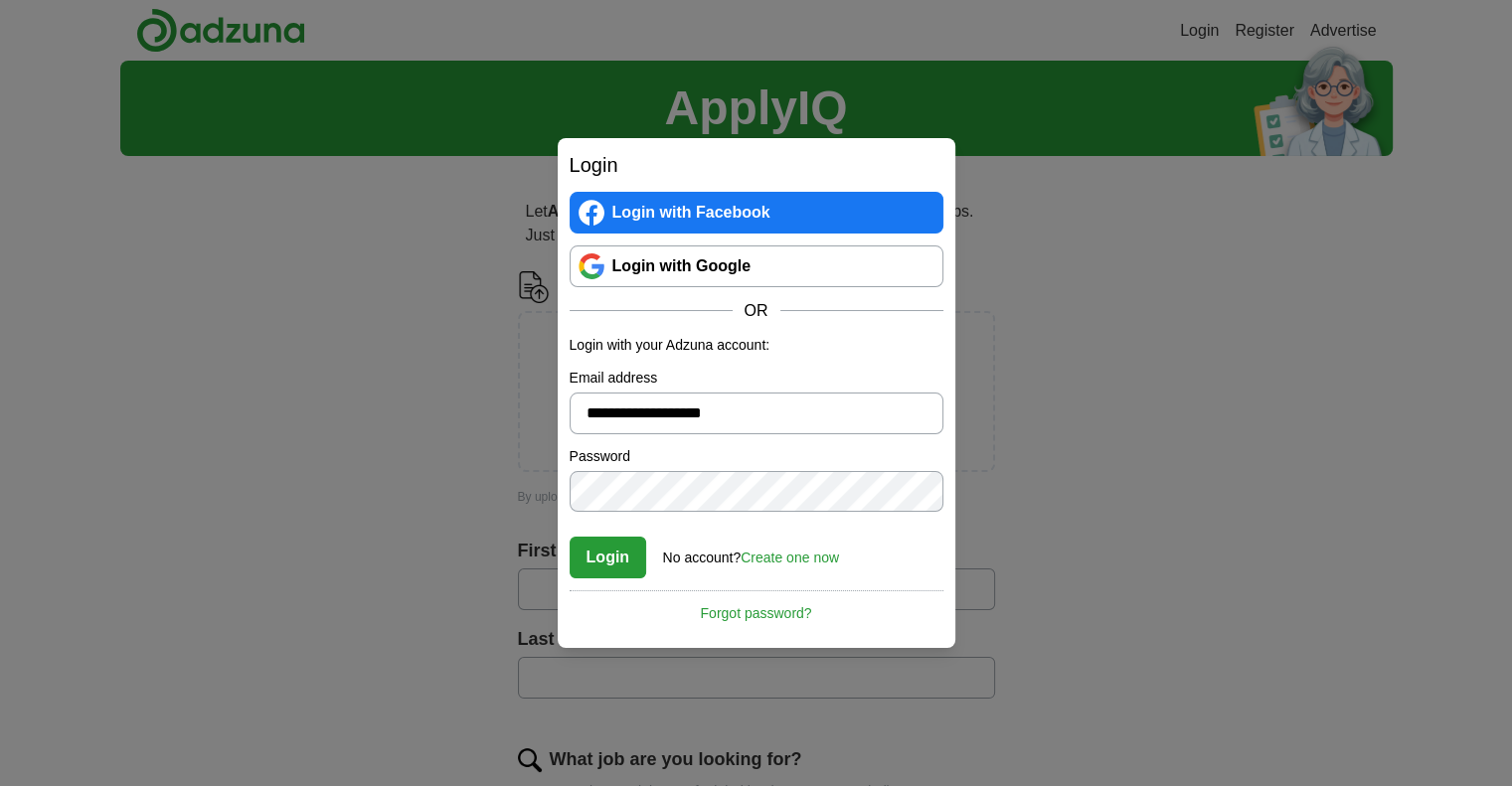 type on "**********" 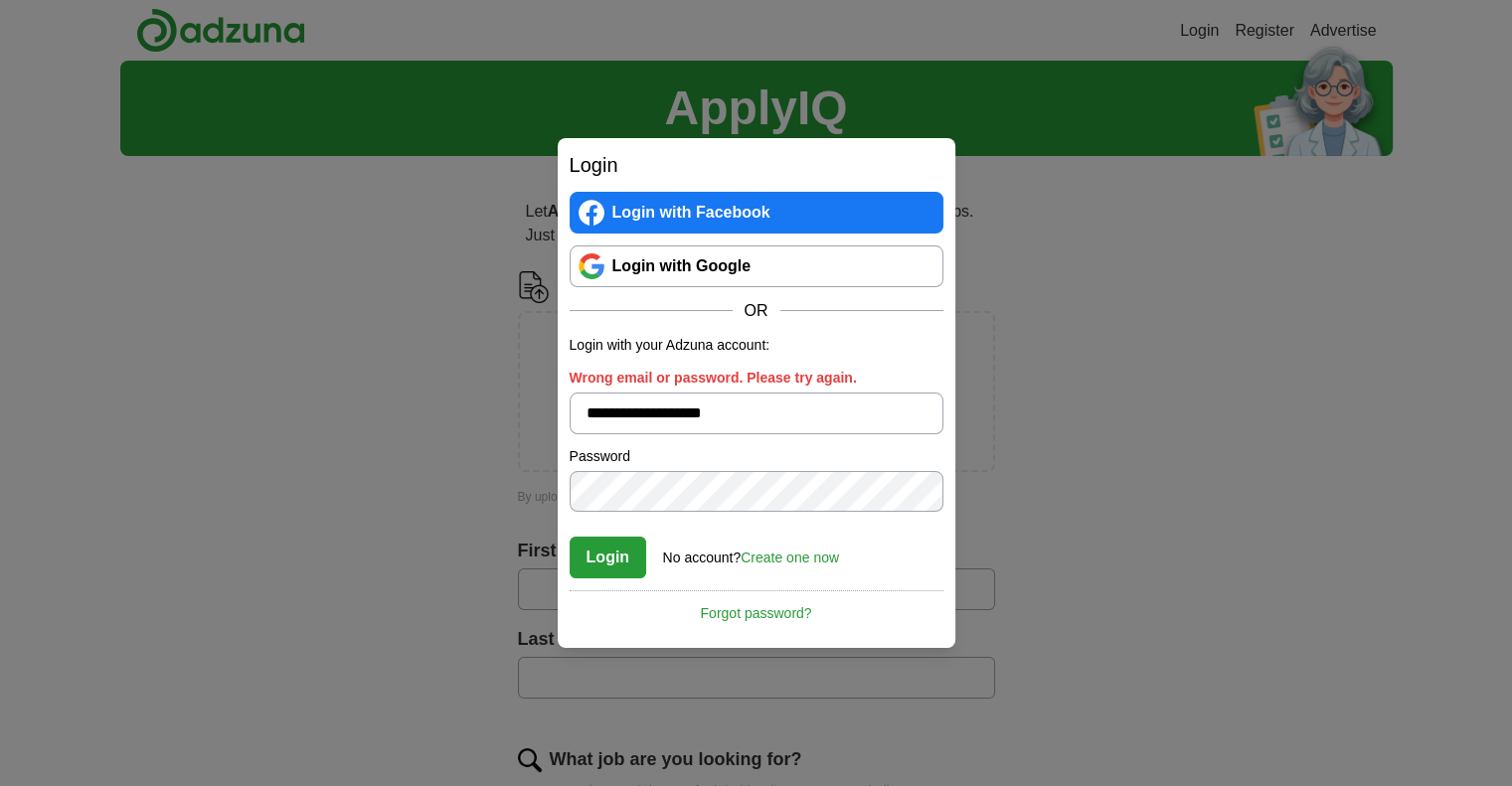click on "Create one now" at bounding box center [789, 557] 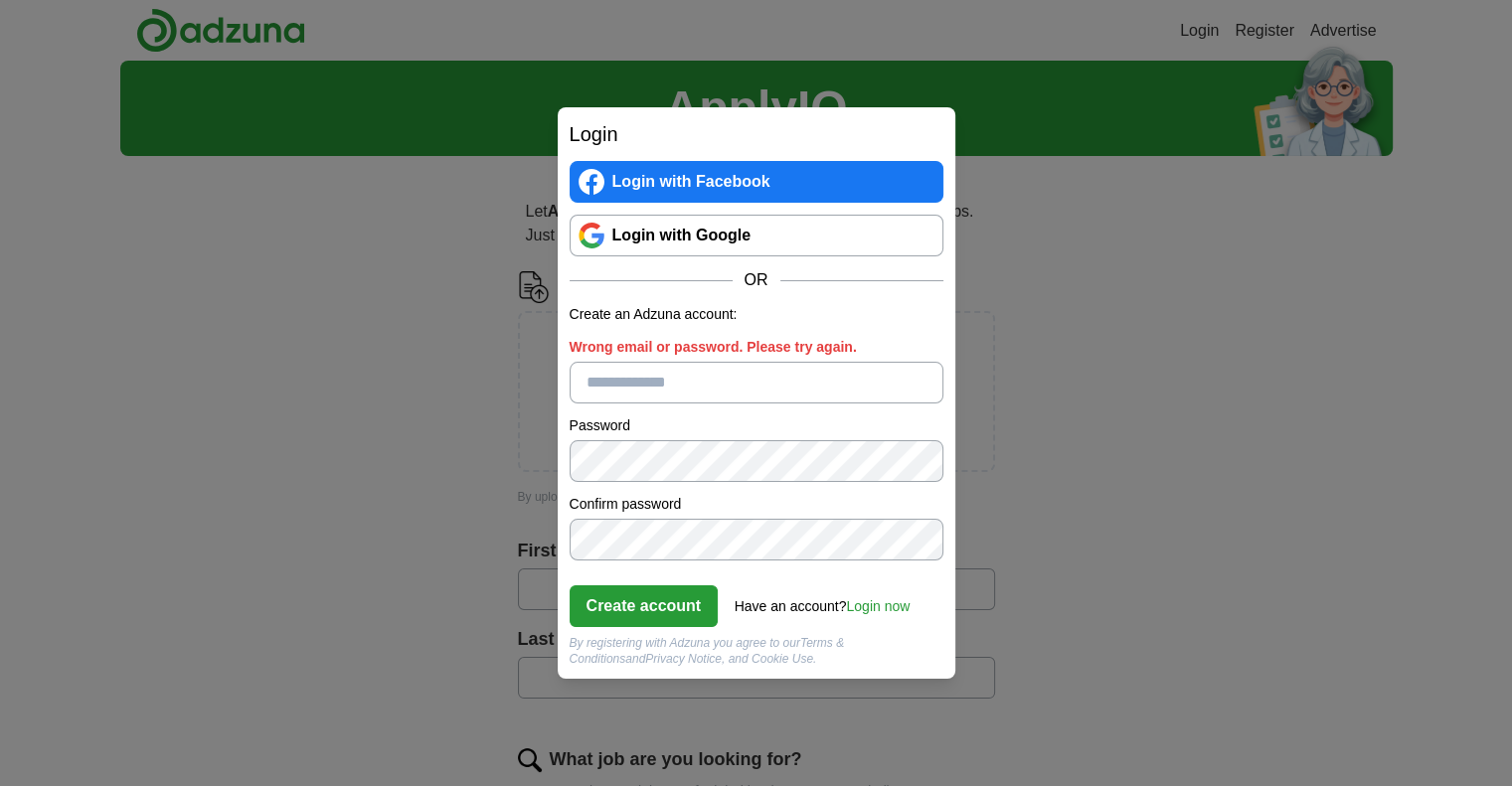 click on "Wrong email or password. Please try again." at bounding box center (756, 383) 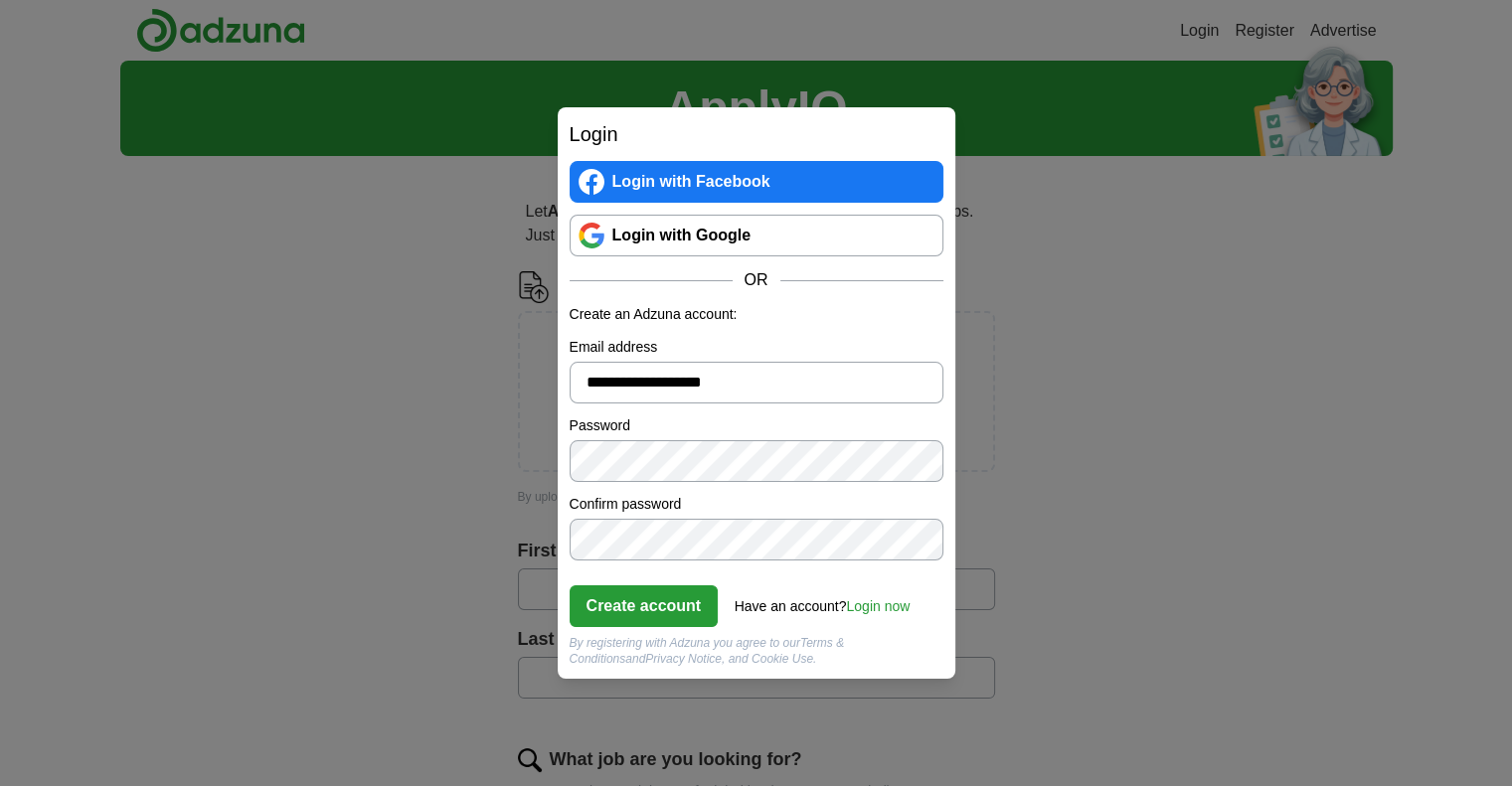 type on "**********" 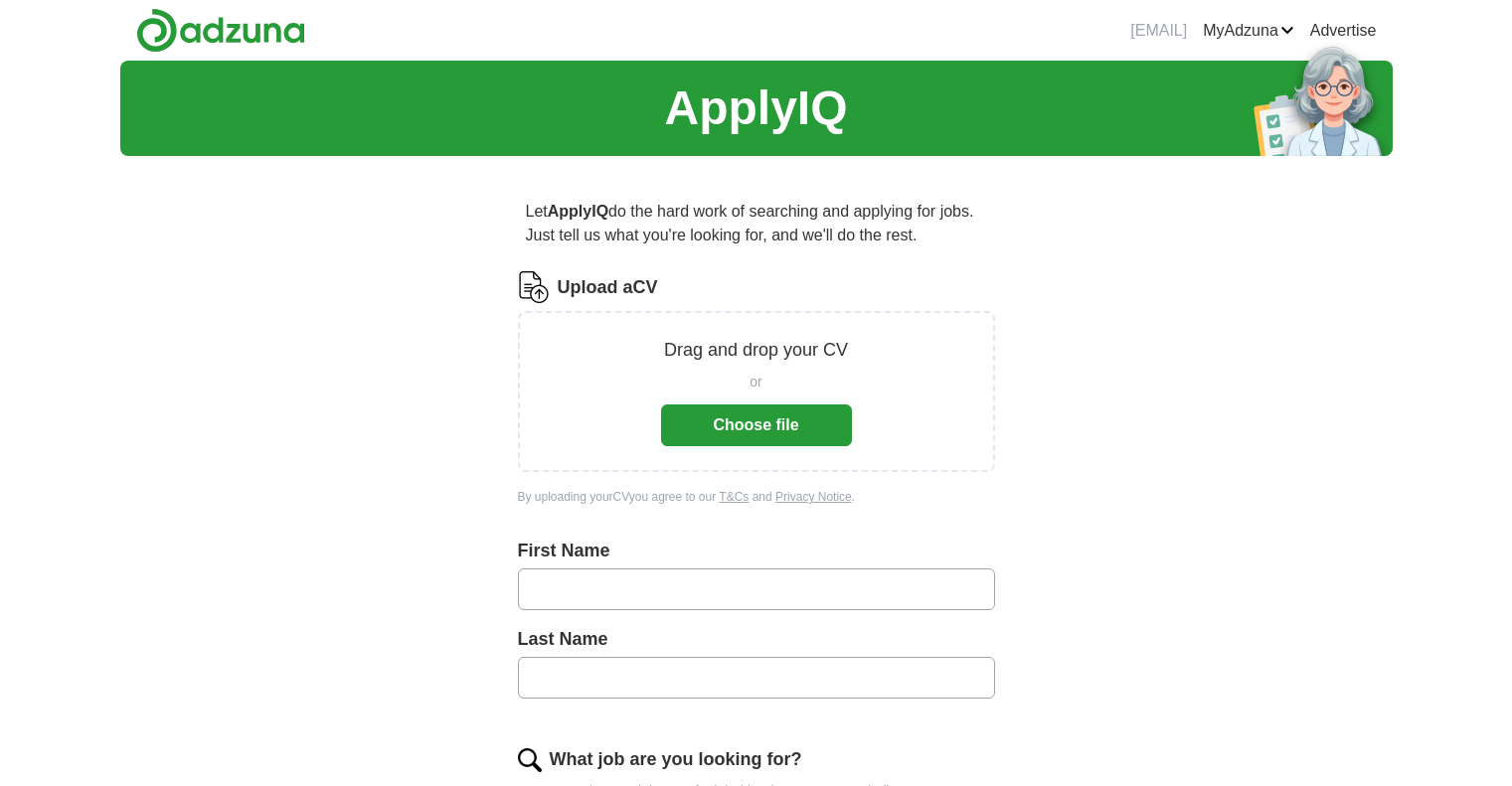 scroll, scrollTop: 0, scrollLeft: 0, axis: both 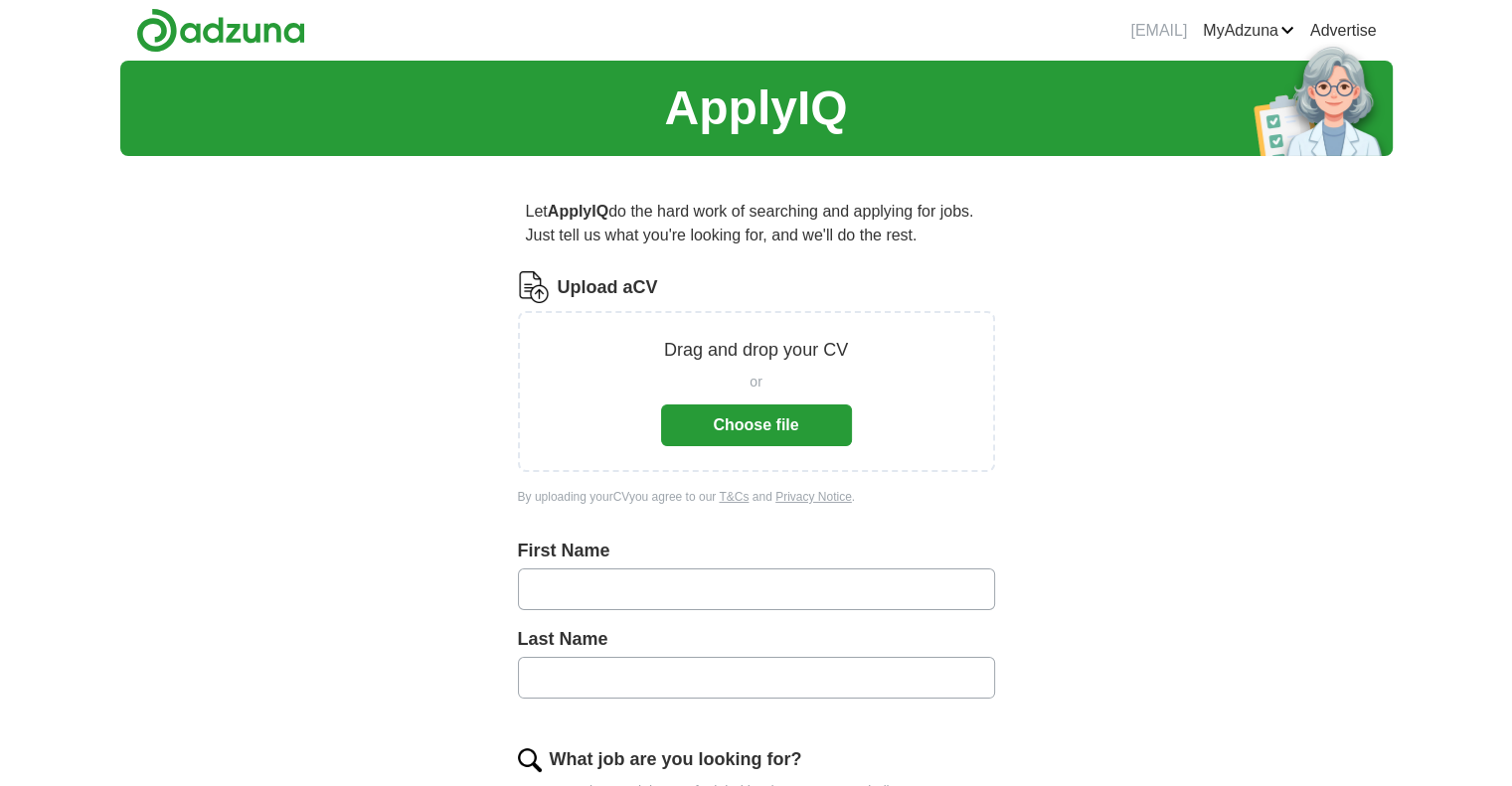 click on "Choose file" at bounding box center [756, 425] 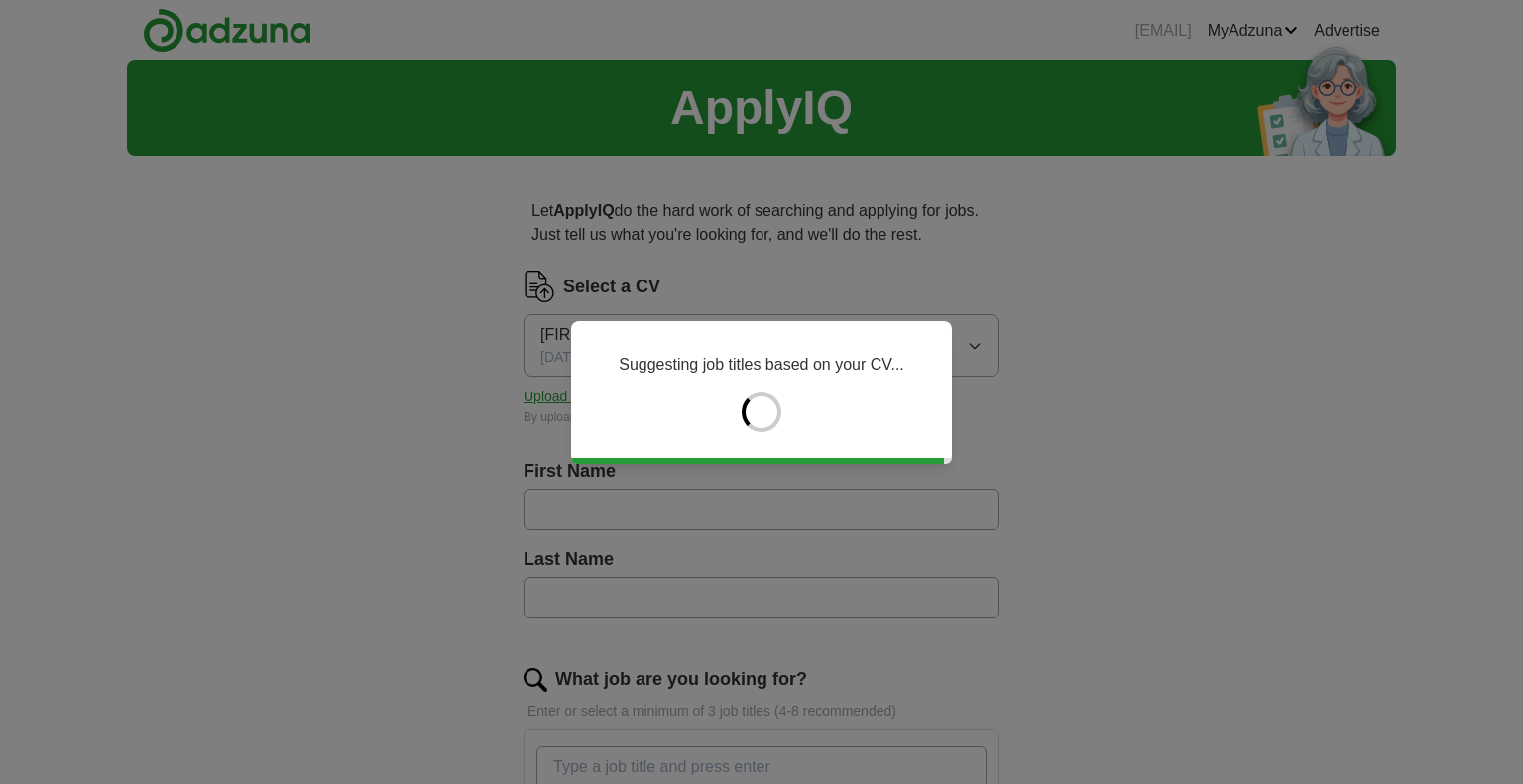 type on "****" 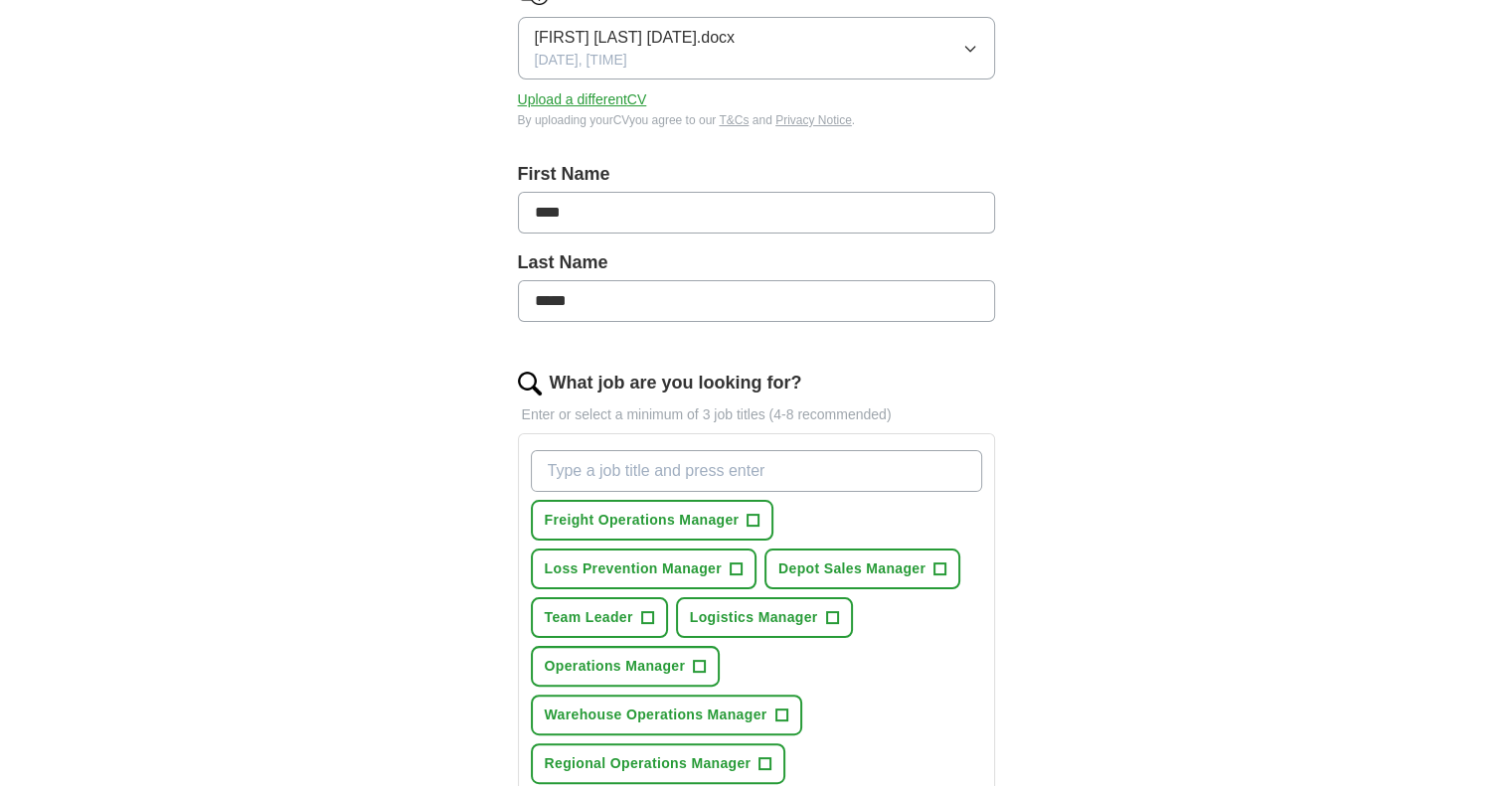 scroll, scrollTop: 397, scrollLeft: 0, axis: vertical 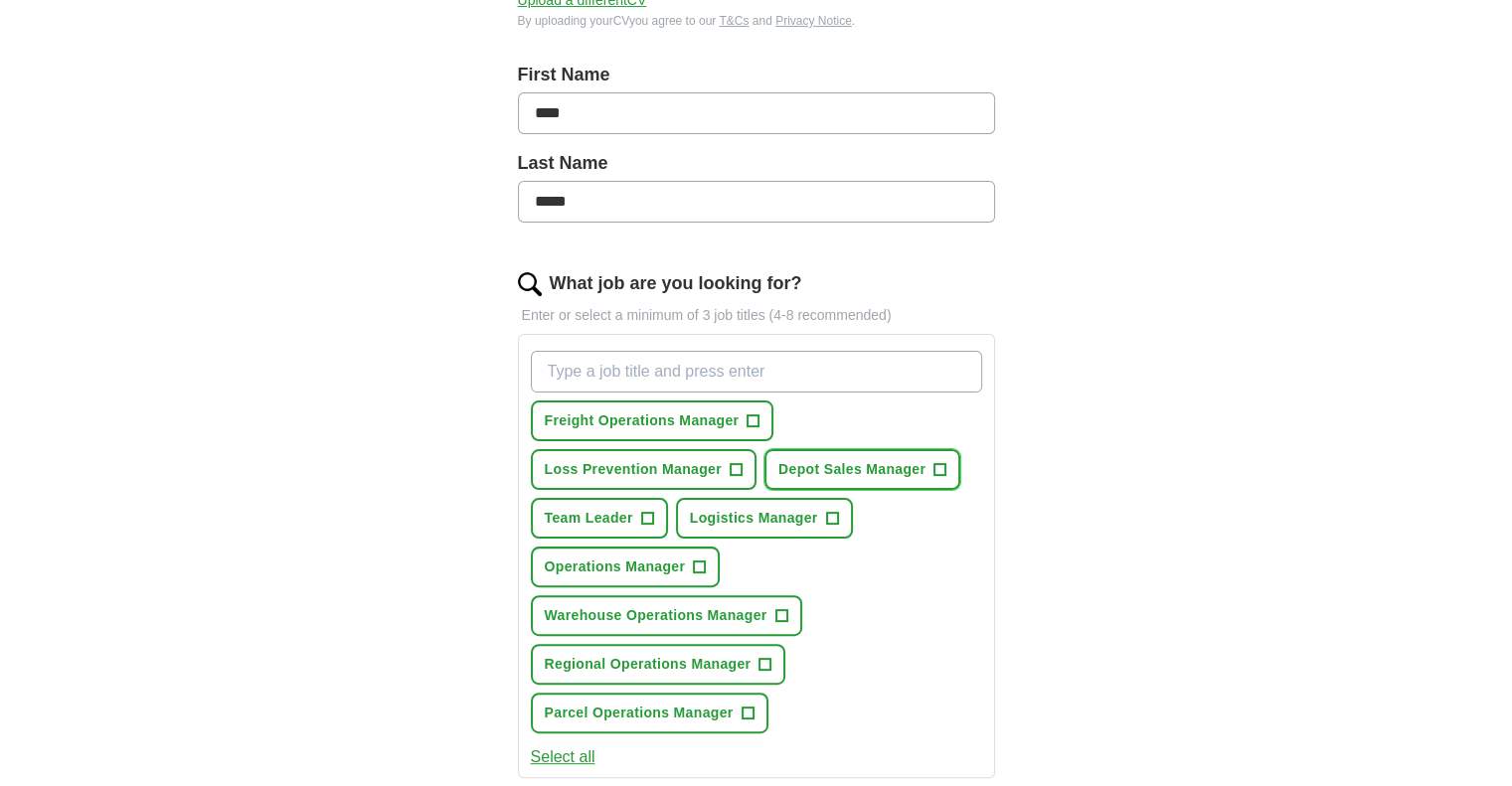 click on "+" at bounding box center (940, 470) 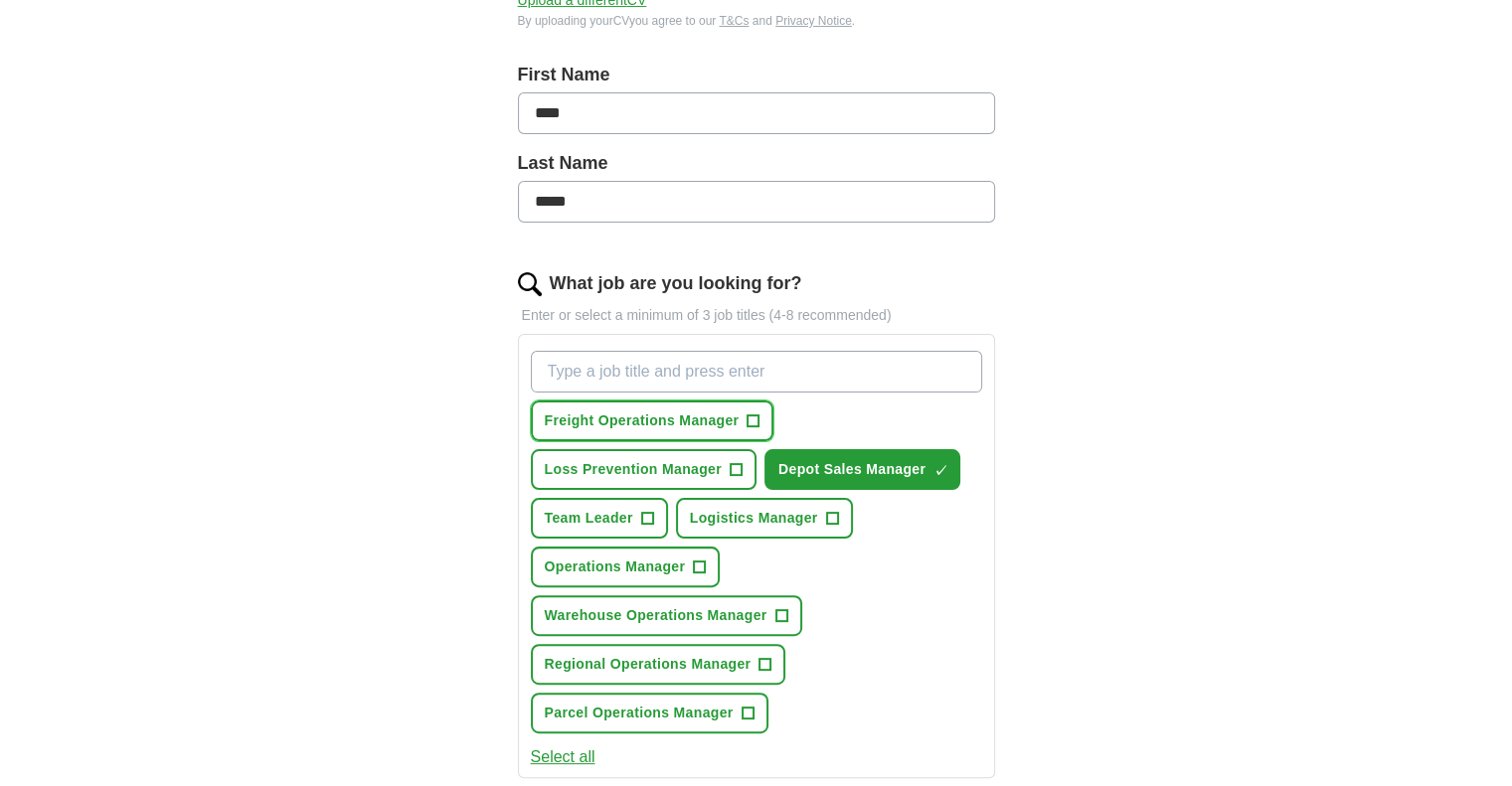 click on "+" at bounding box center (754, 421) 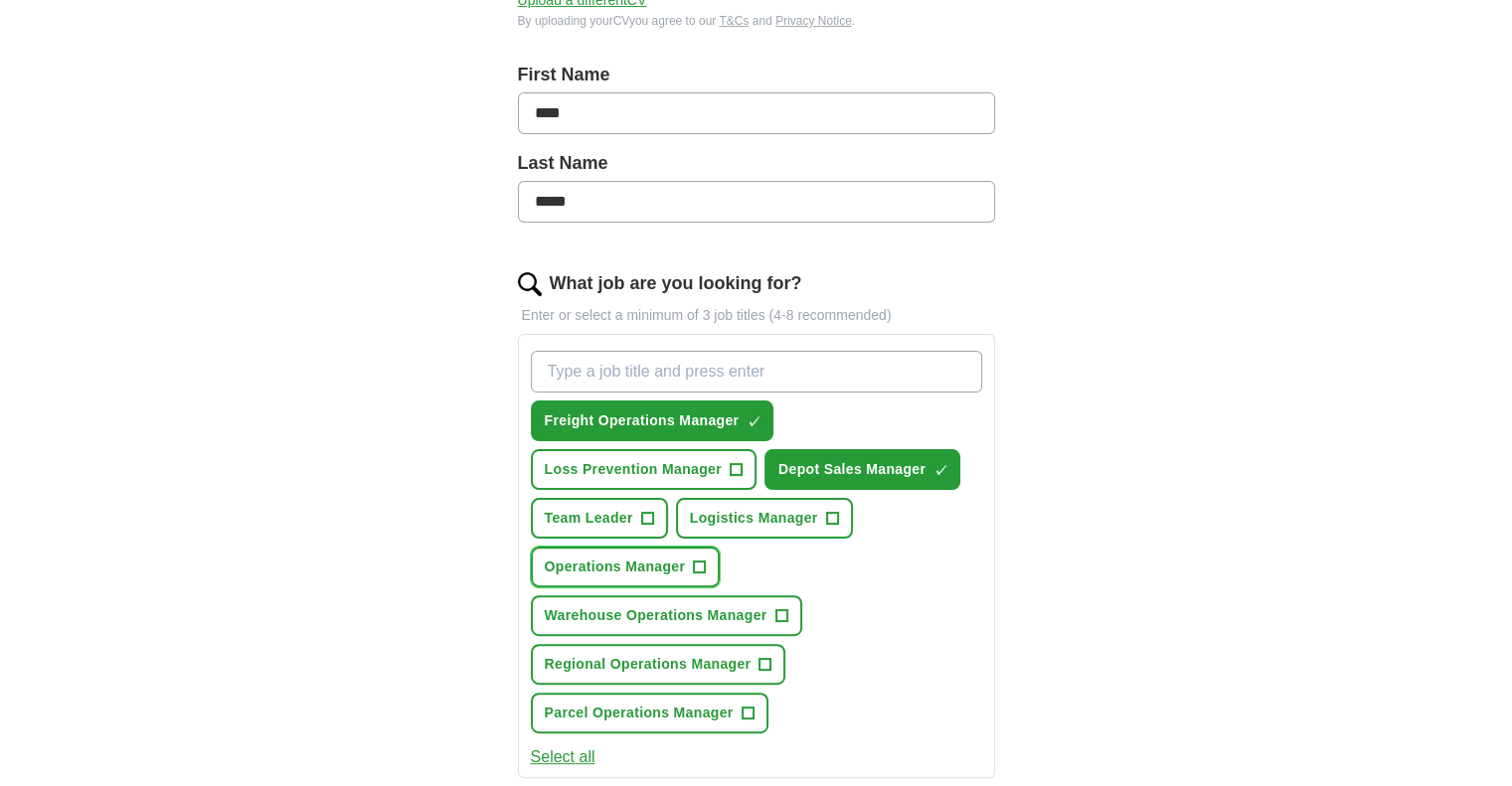 click on "+" at bounding box center [700, 567] 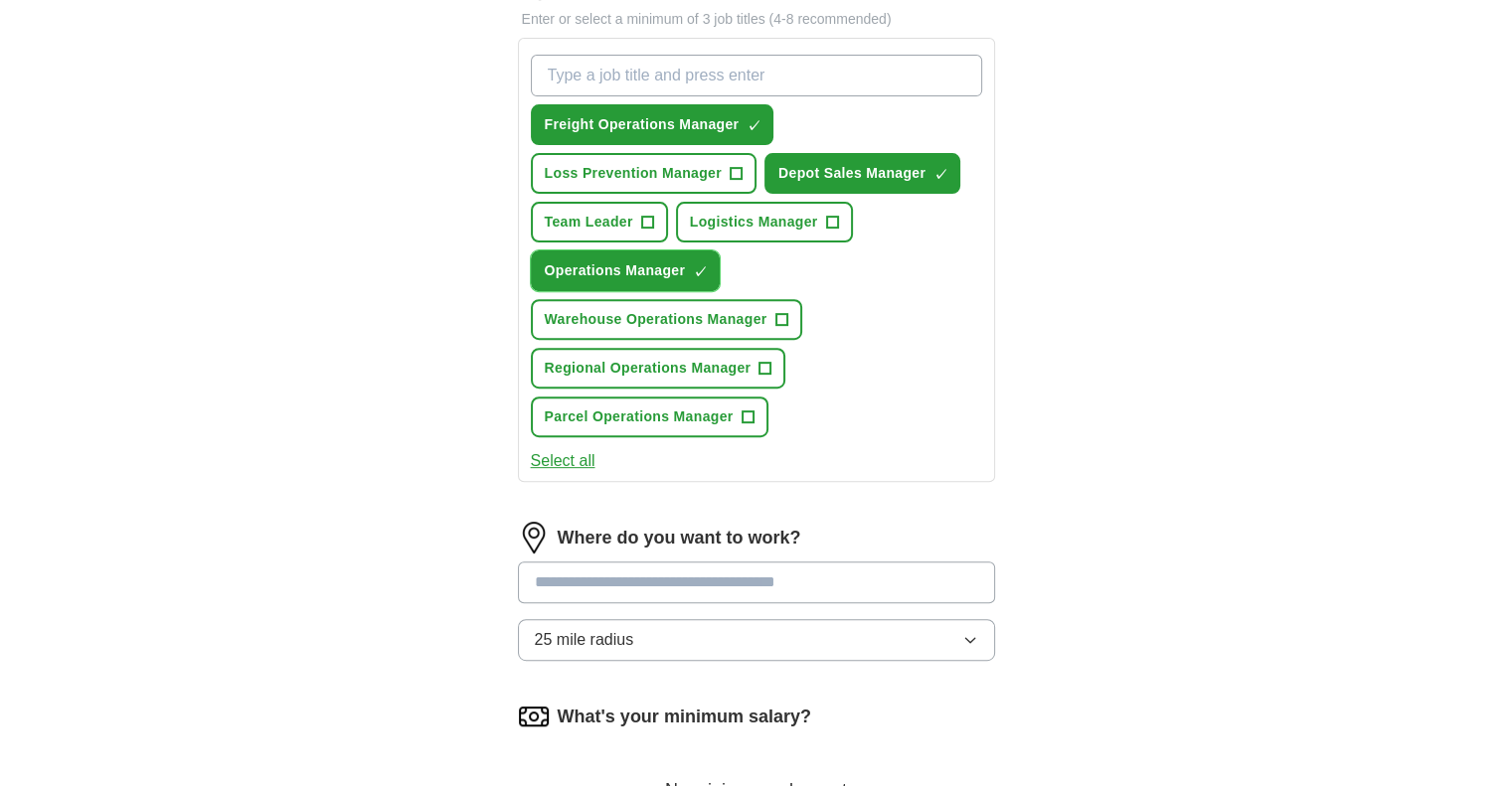 scroll, scrollTop: 696, scrollLeft: 0, axis: vertical 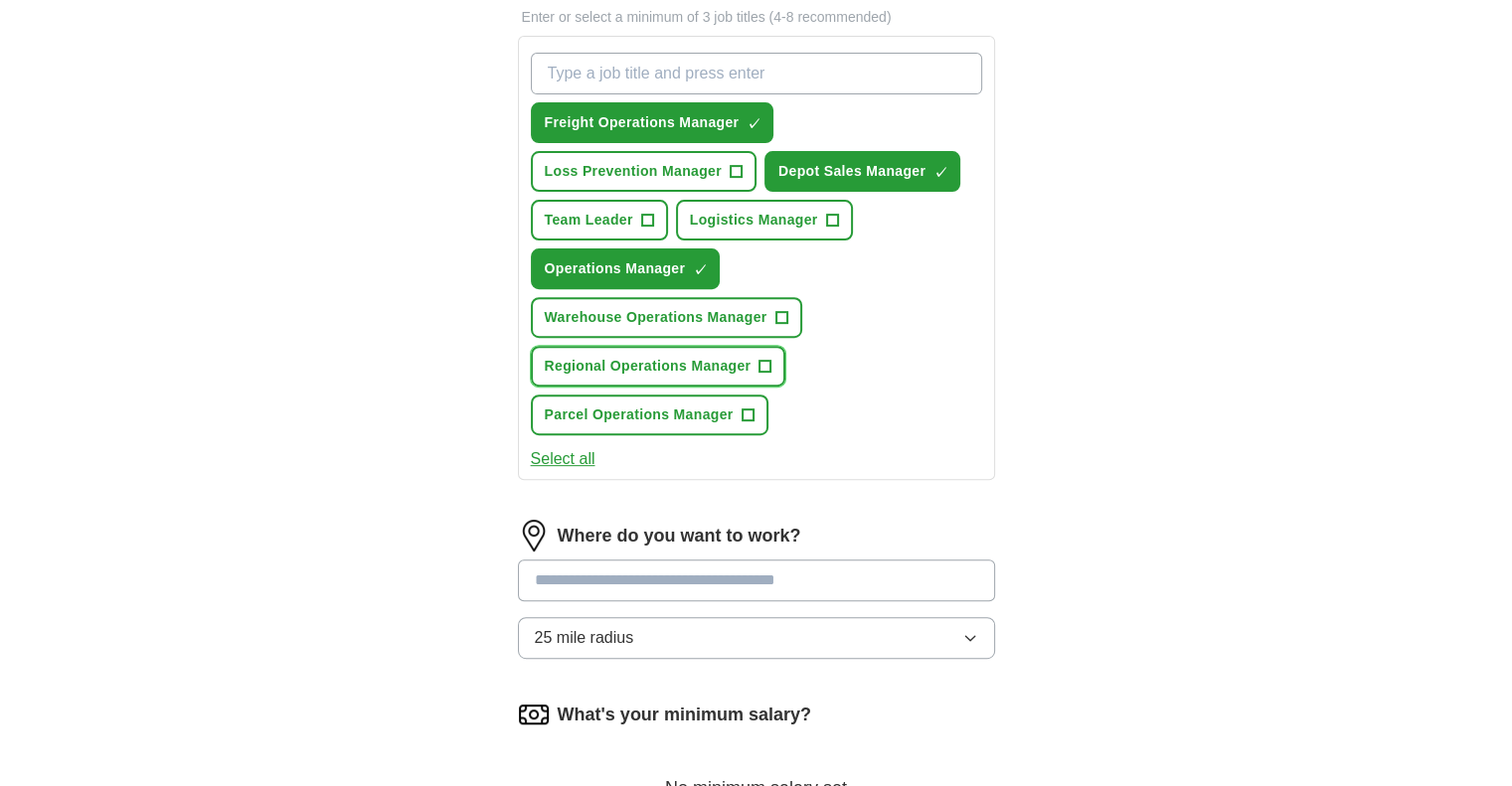 click on "+" at bounding box center (765, 367) 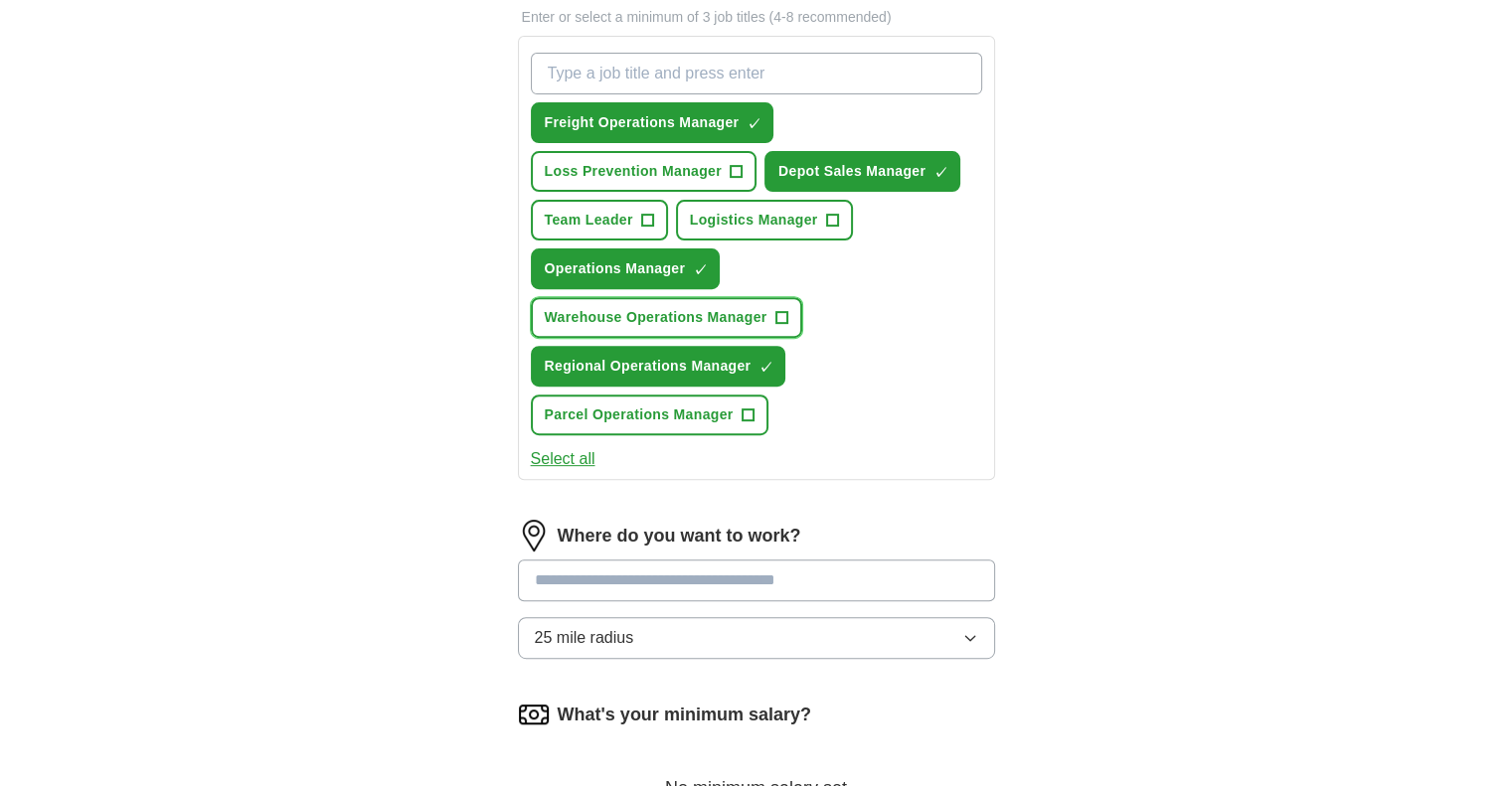 click on "+" at bounding box center [781, 318] 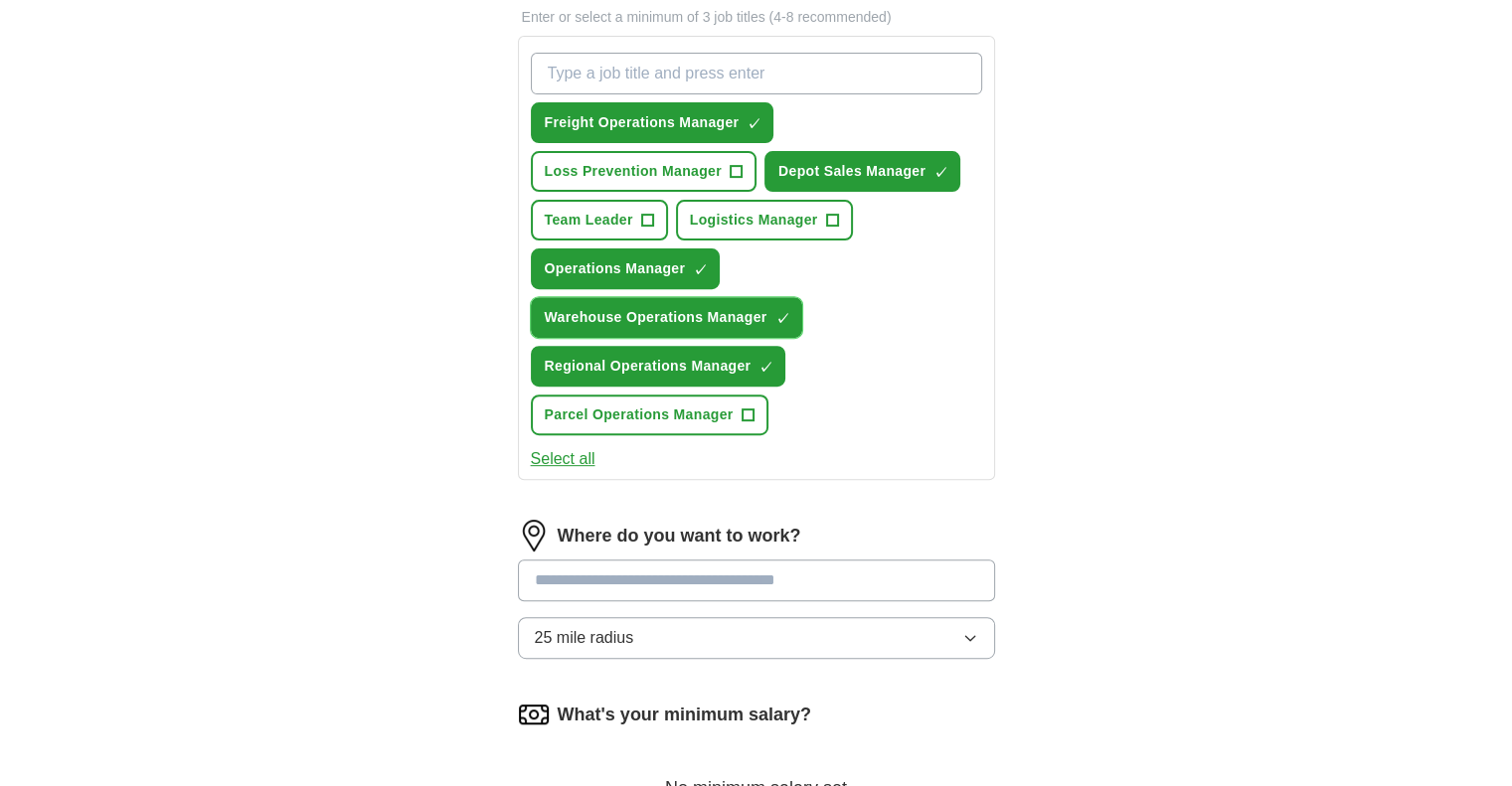 scroll, scrollTop: 795, scrollLeft: 0, axis: vertical 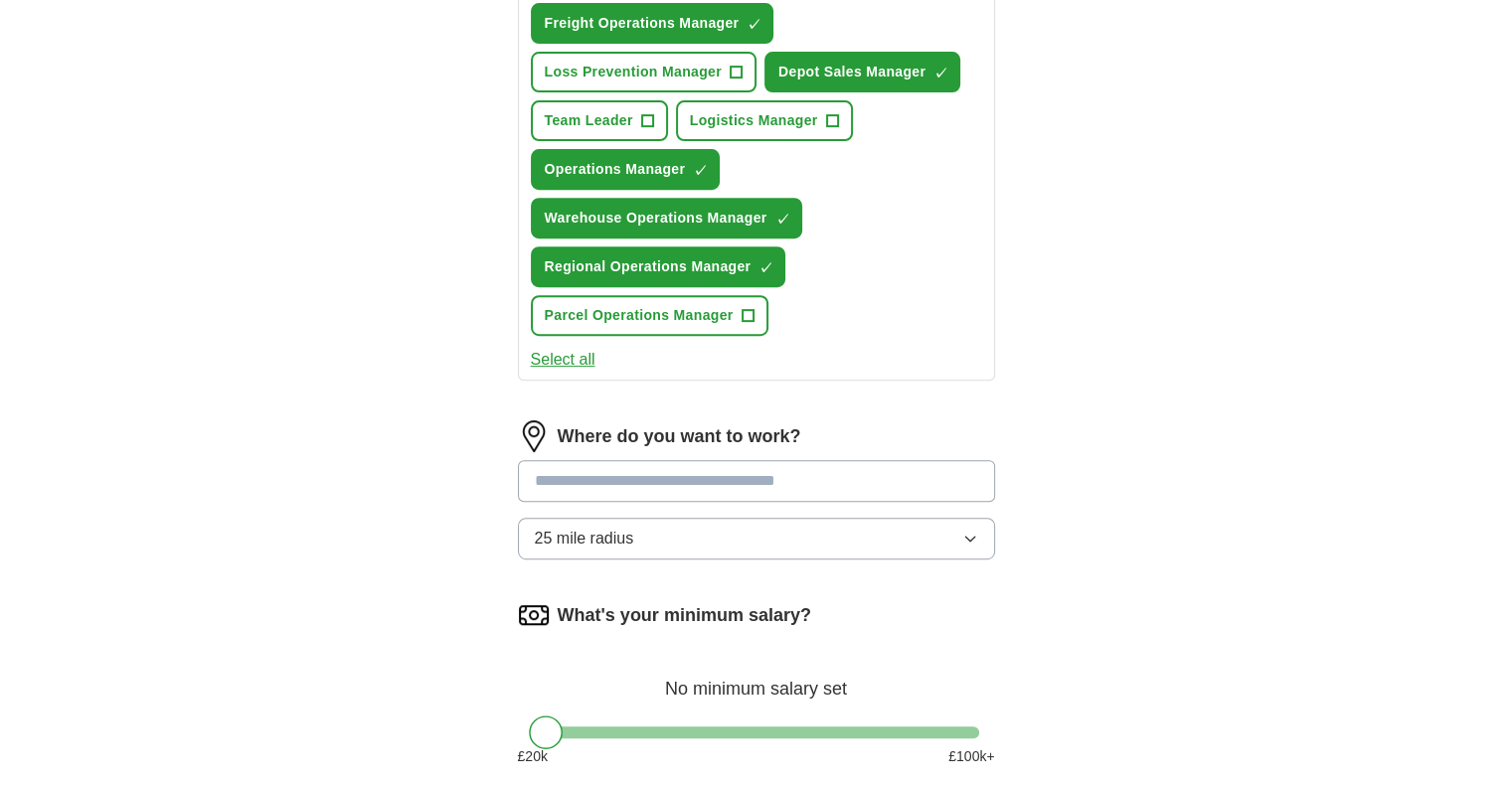click at bounding box center (756, 481) 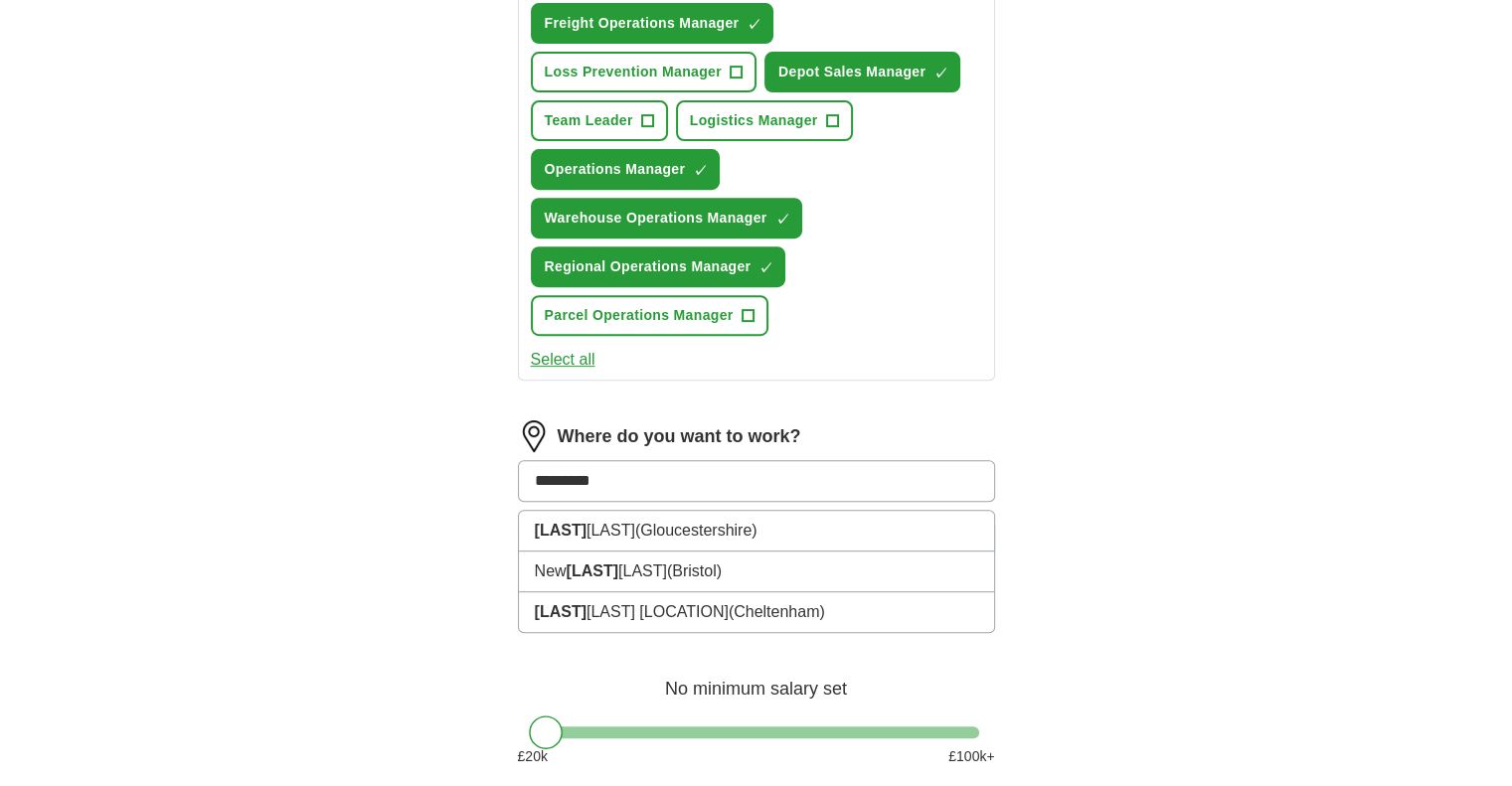 type on "**********" 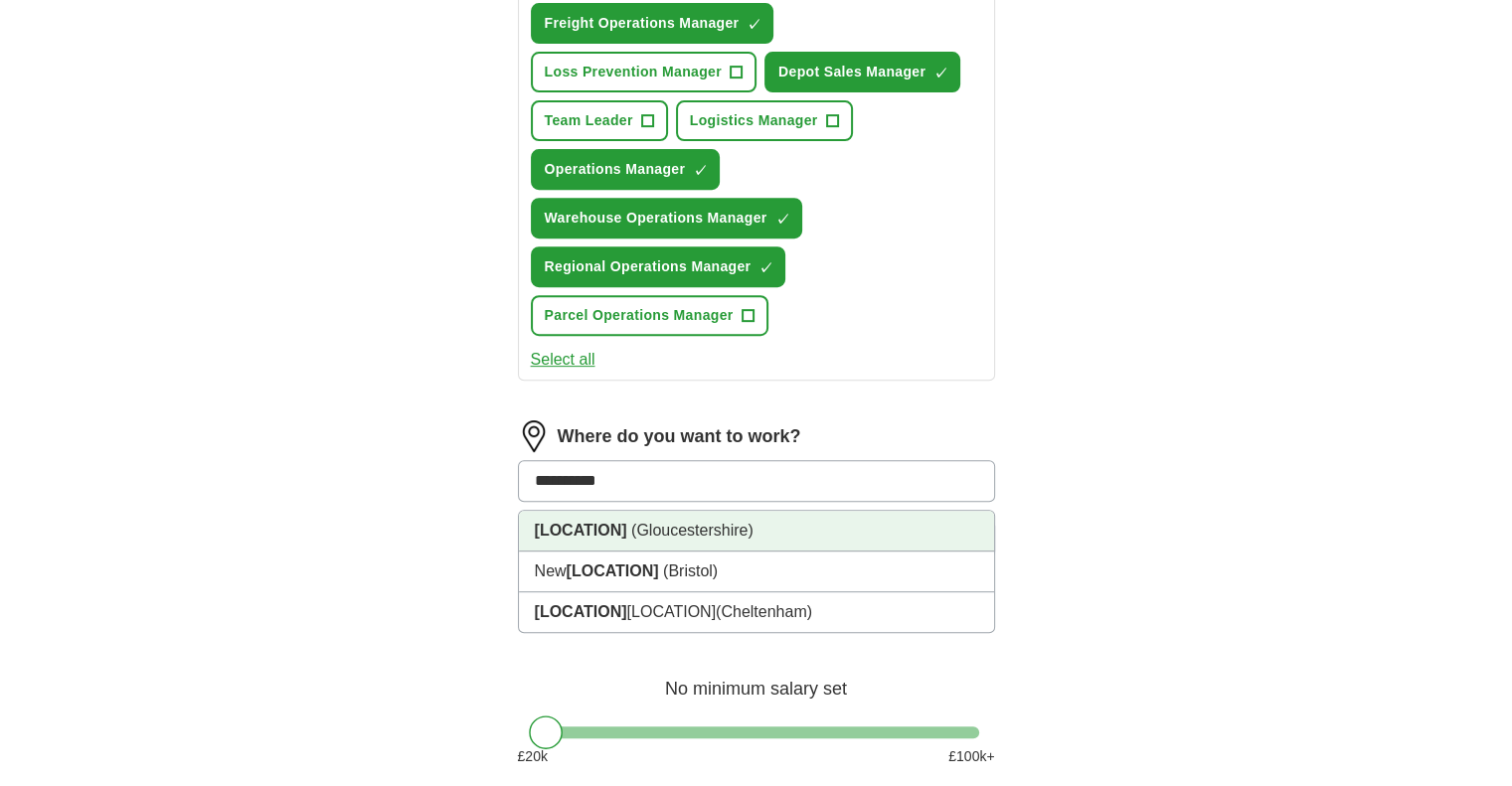 click on "(Gloucestershire)" at bounding box center (692, 530) 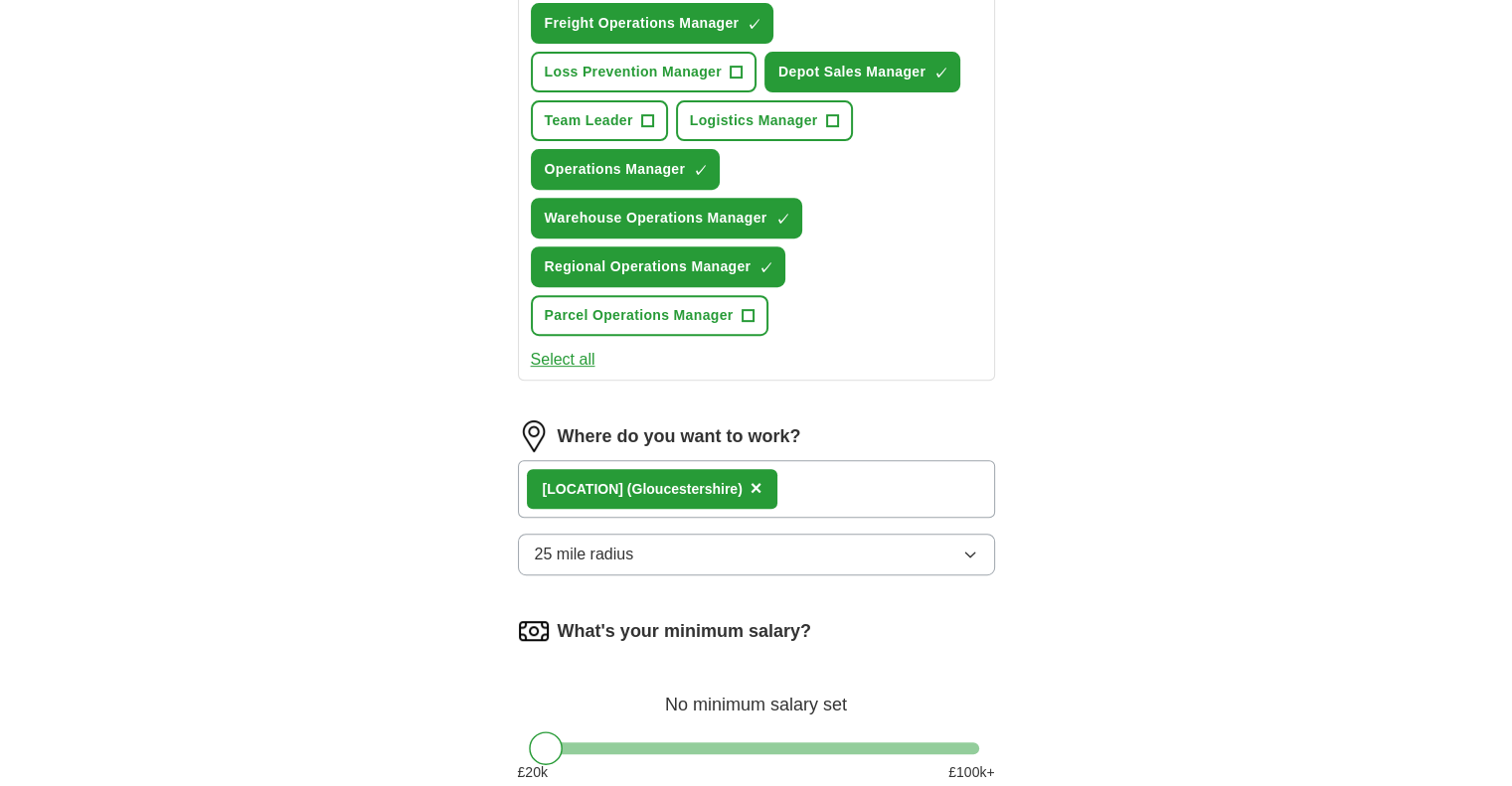 click on "25 mile radius" at bounding box center (756, 554) 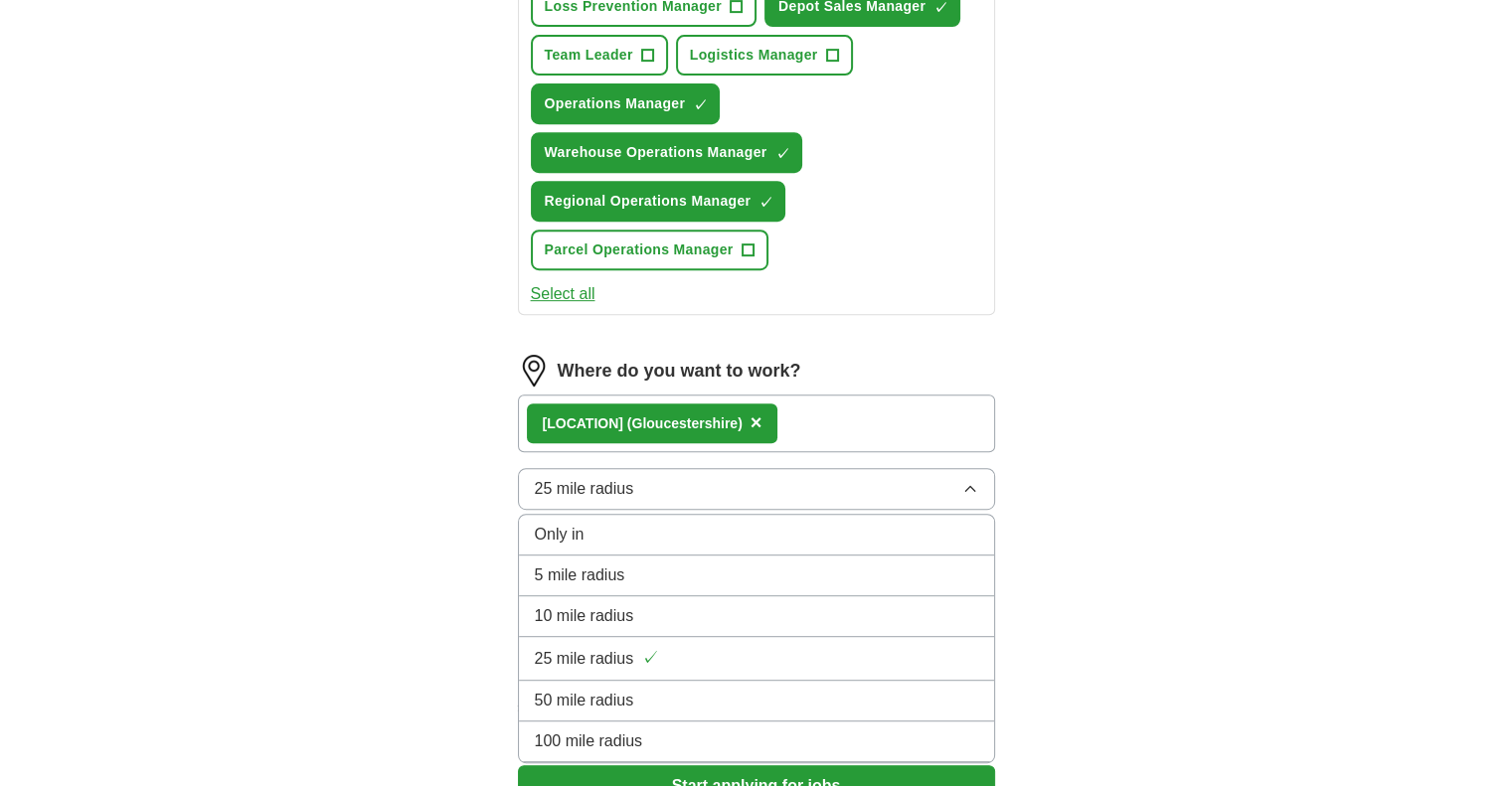scroll, scrollTop: 894, scrollLeft: 0, axis: vertical 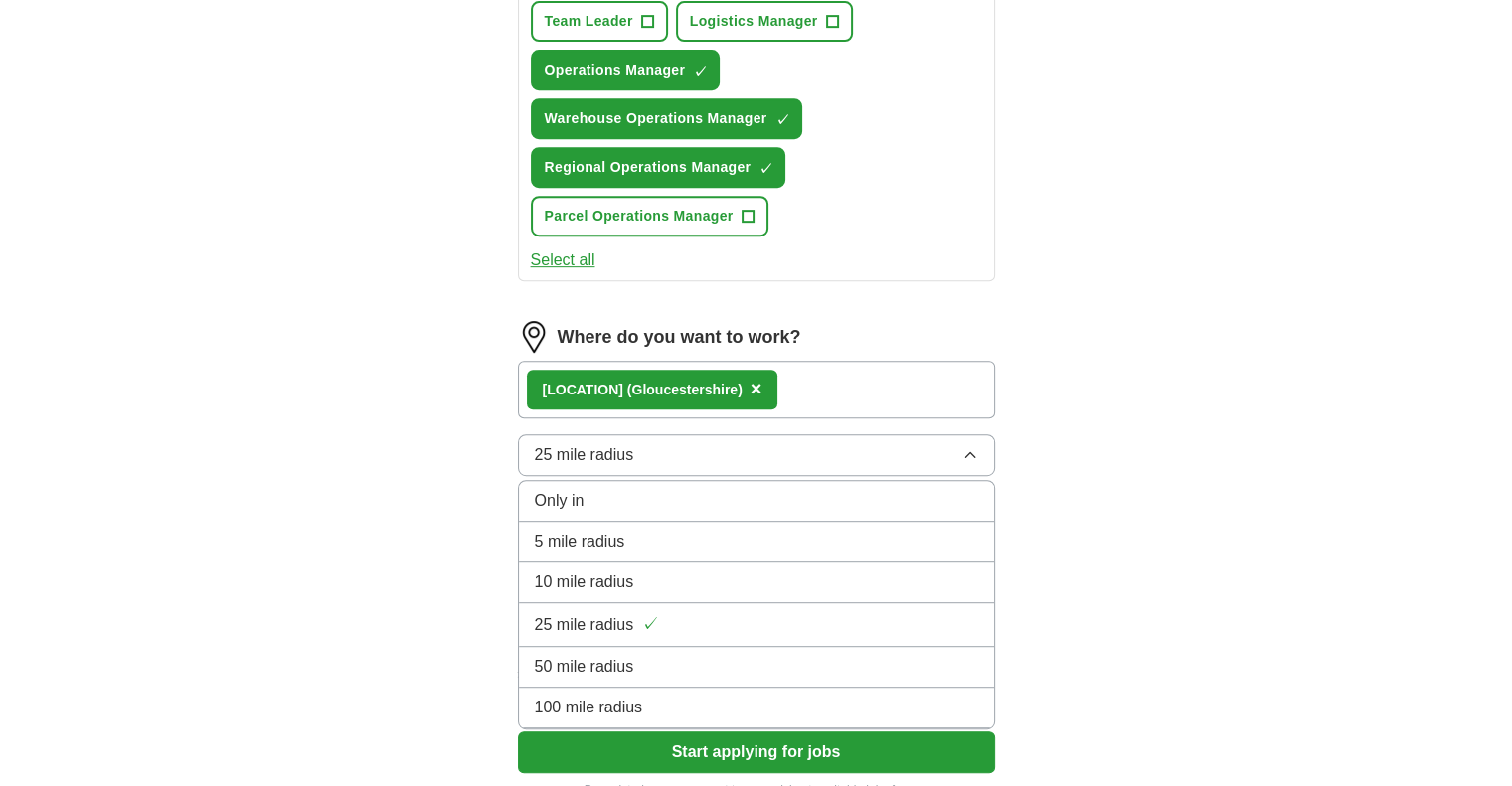 click on "100 mile radius" at bounding box center (588, 707) 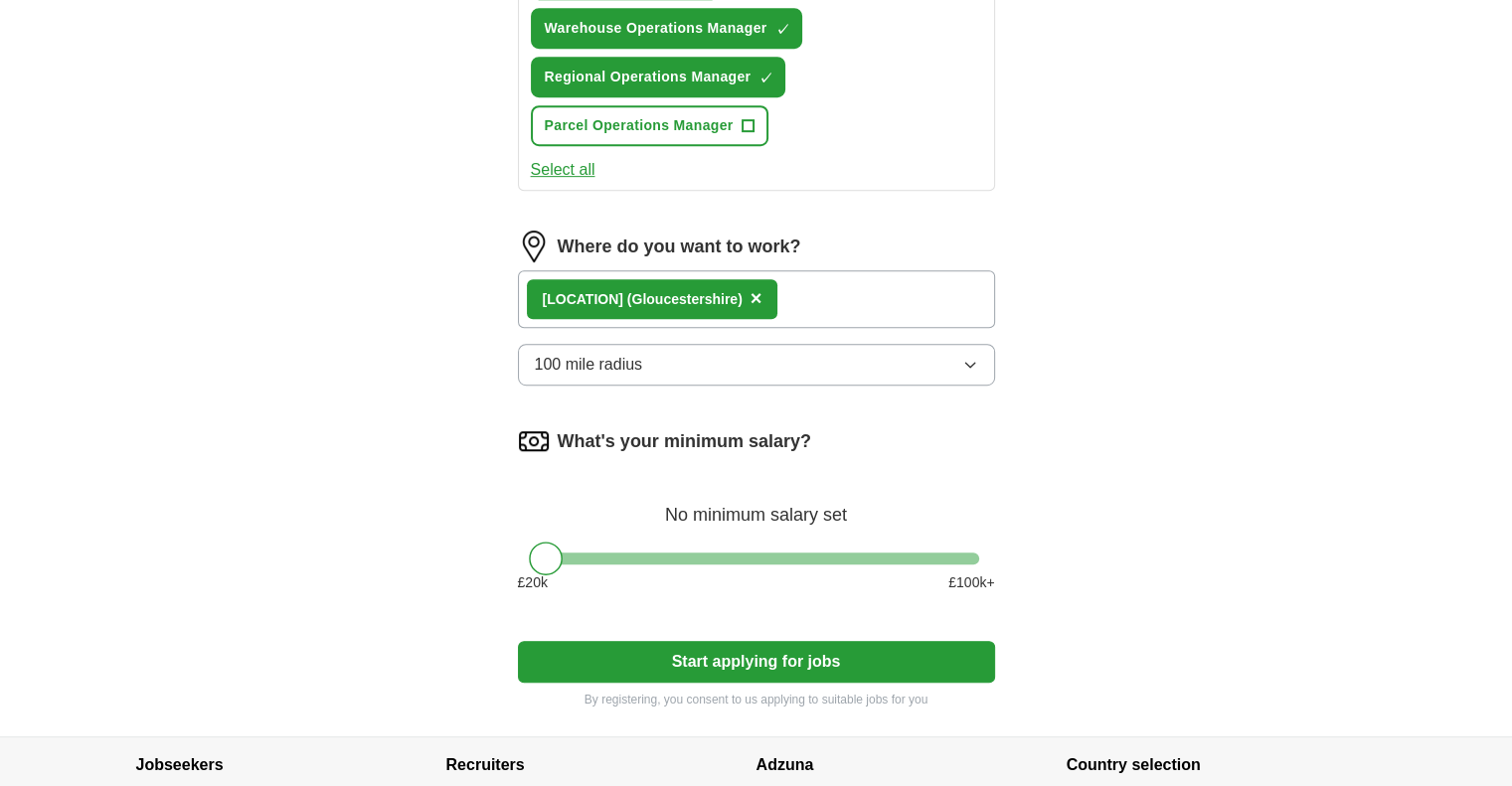 scroll, scrollTop: 1093, scrollLeft: 0, axis: vertical 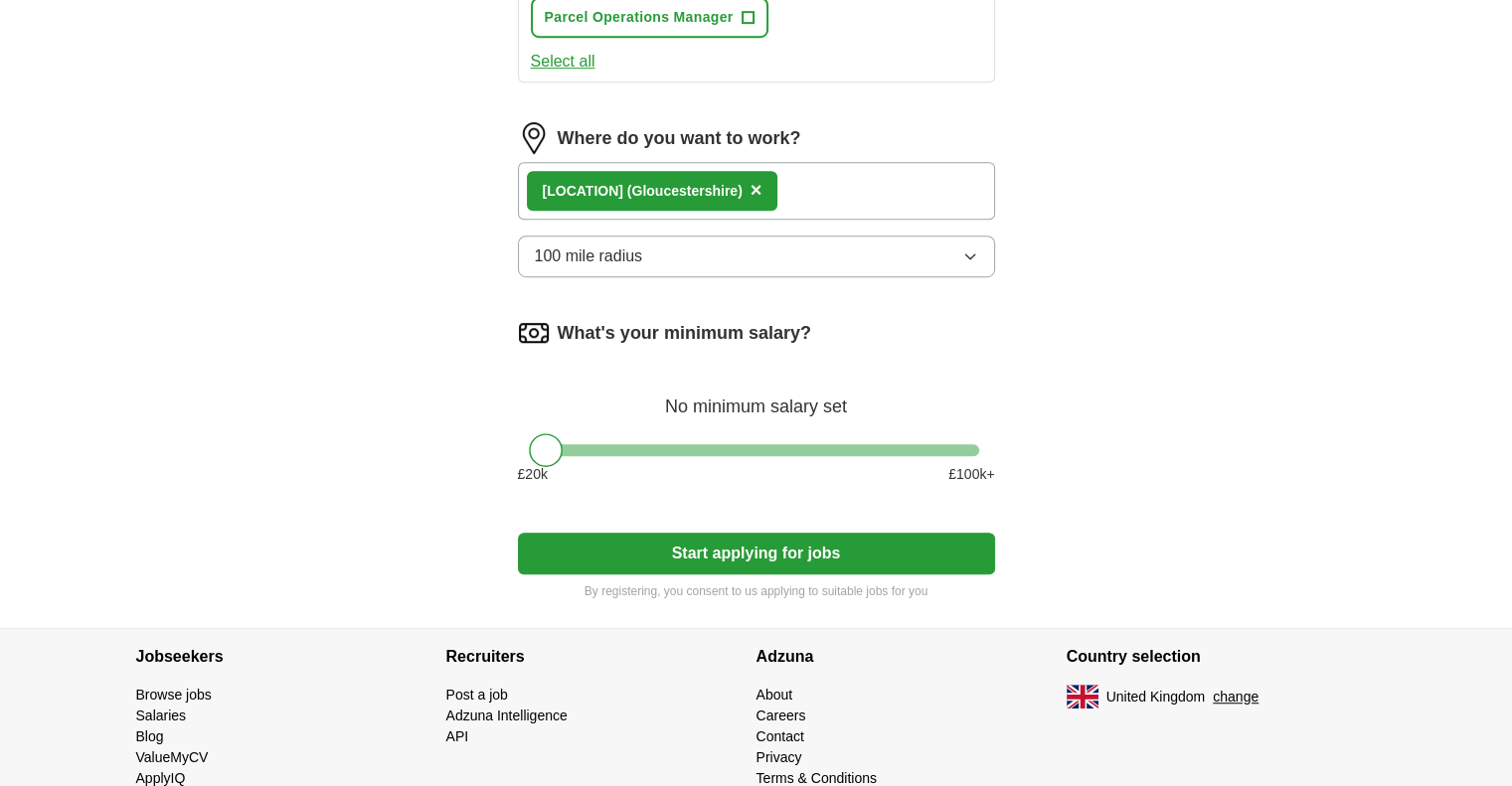 click on "Start applying for jobs" at bounding box center (756, 553) 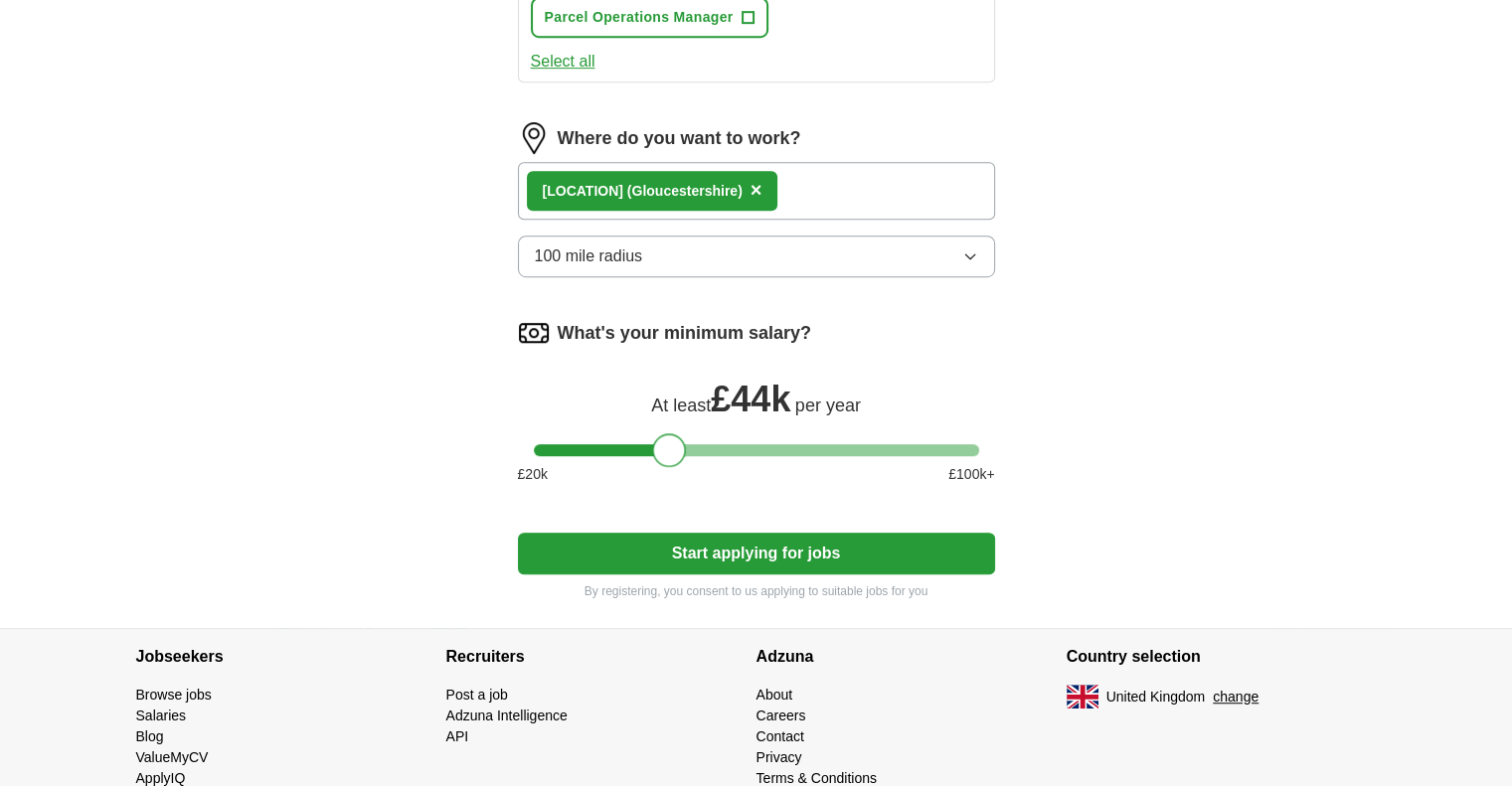 drag, startPoint x: 545, startPoint y: 440, endPoint x: 667, endPoint y: 435, distance: 122.102416 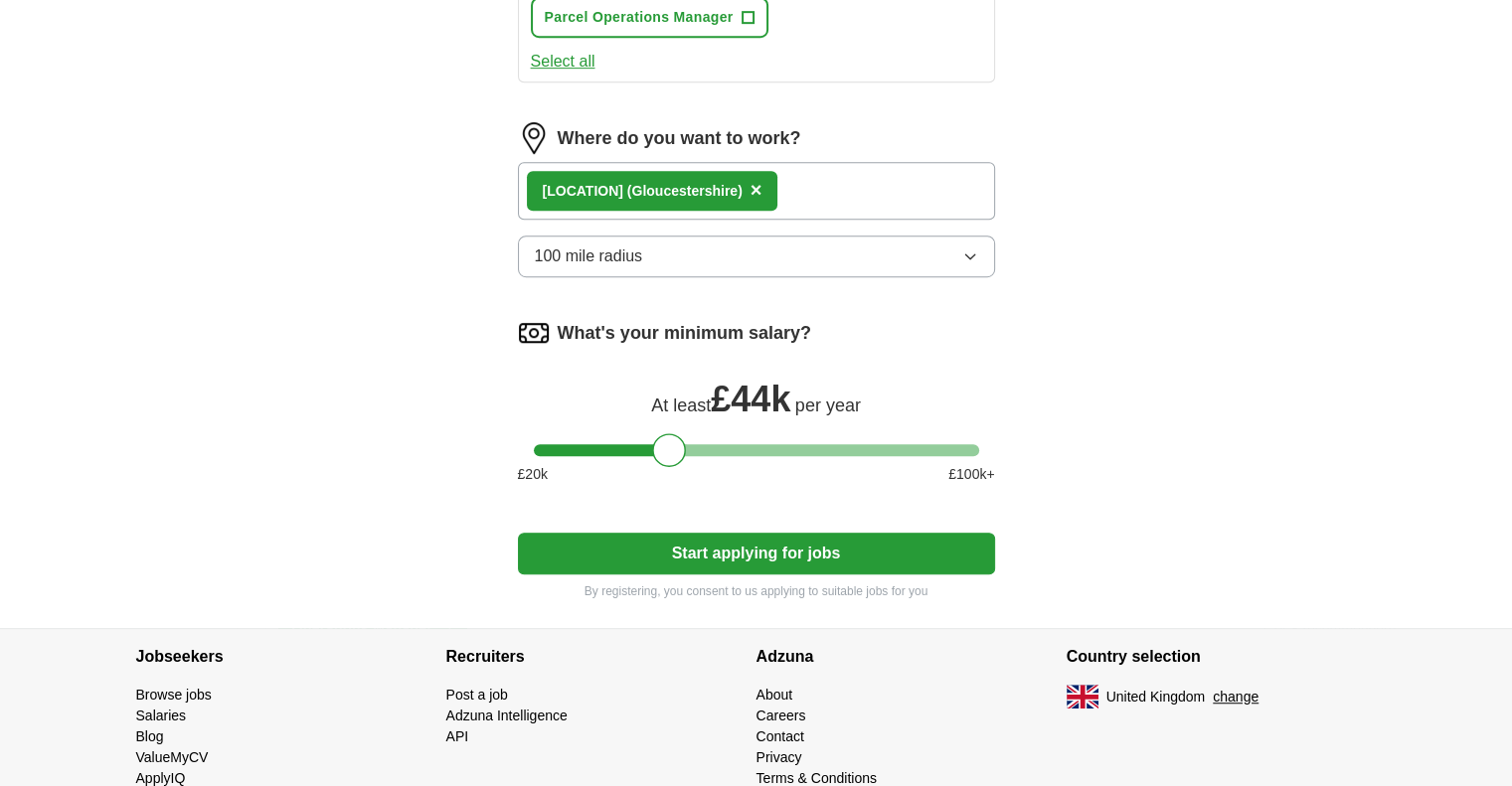 click on "Start applying for jobs" at bounding box center (756, 553) 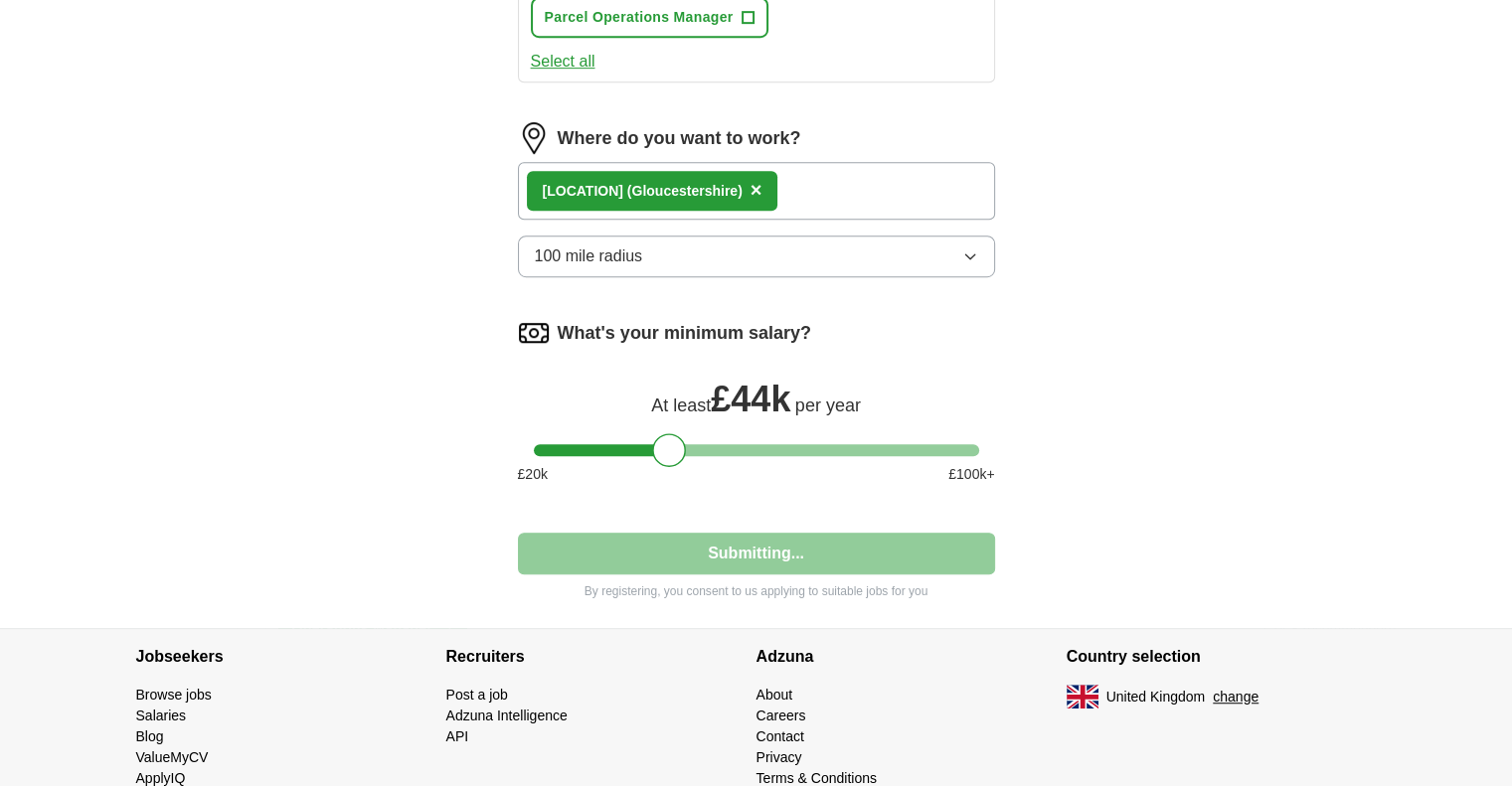 select on "**" 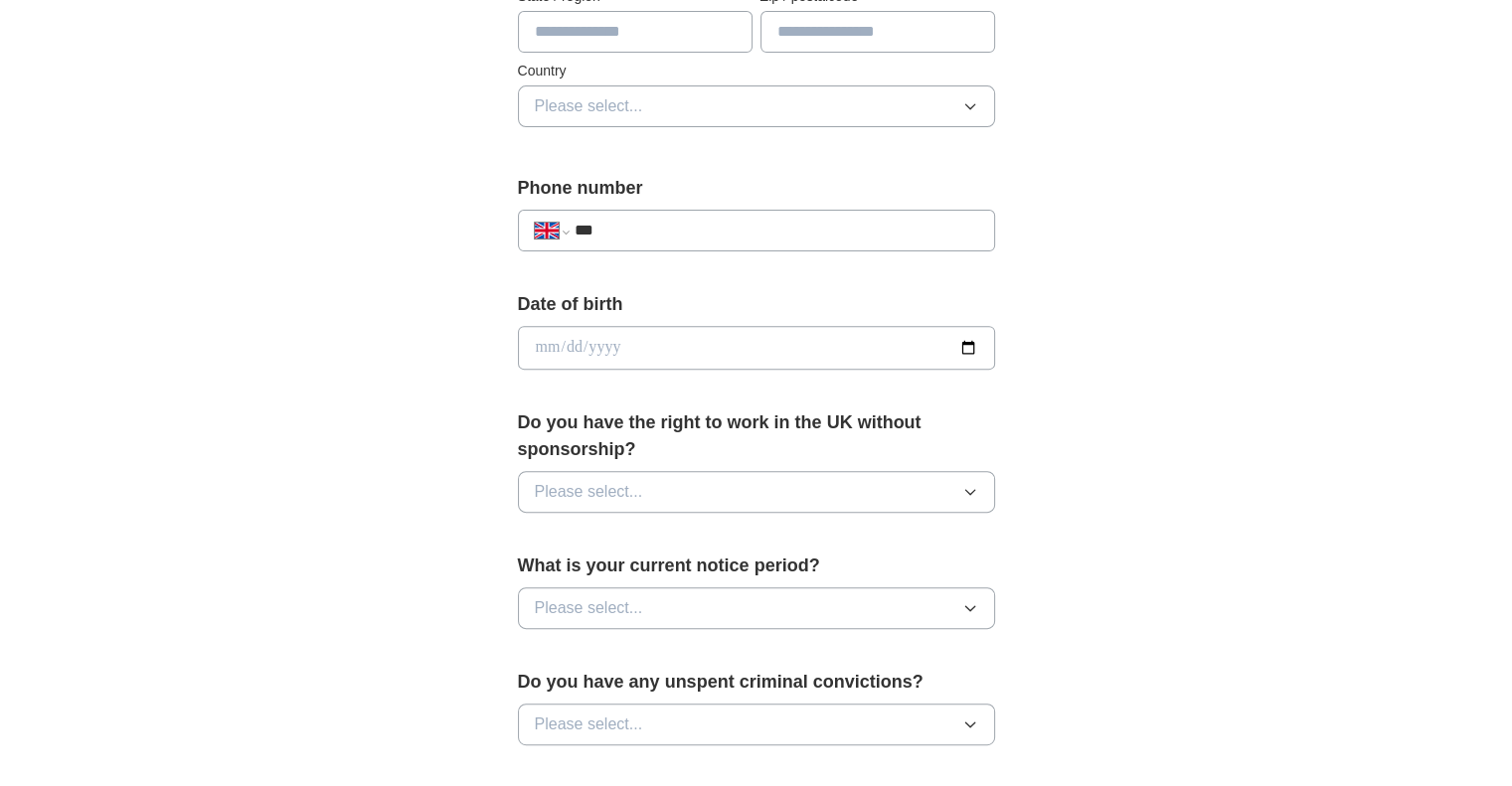 scroll, scrollTop: 596, scrollLeft: 0, axis: vertical 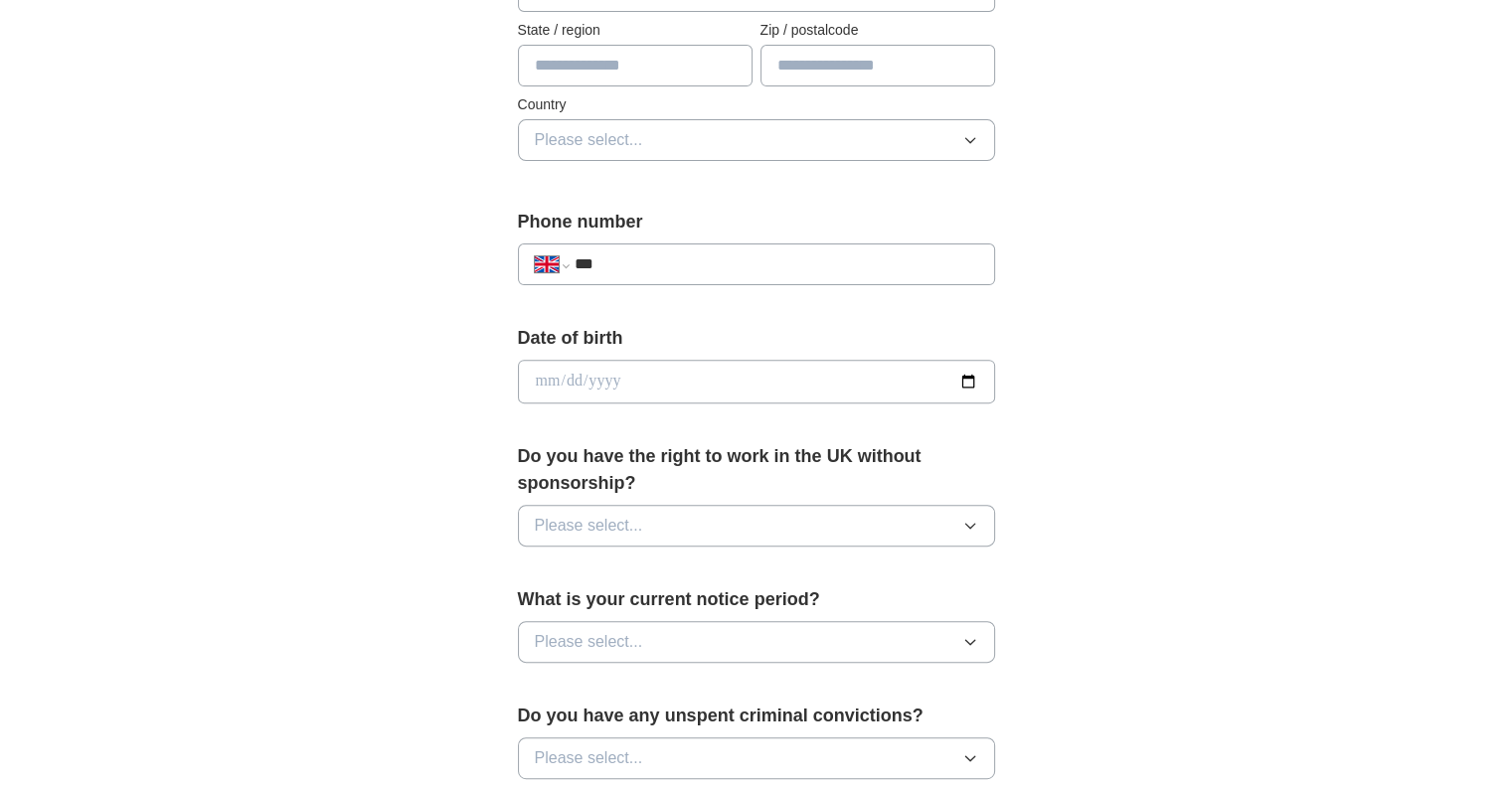 click on "Please select..." at bounding box center [588, 526] 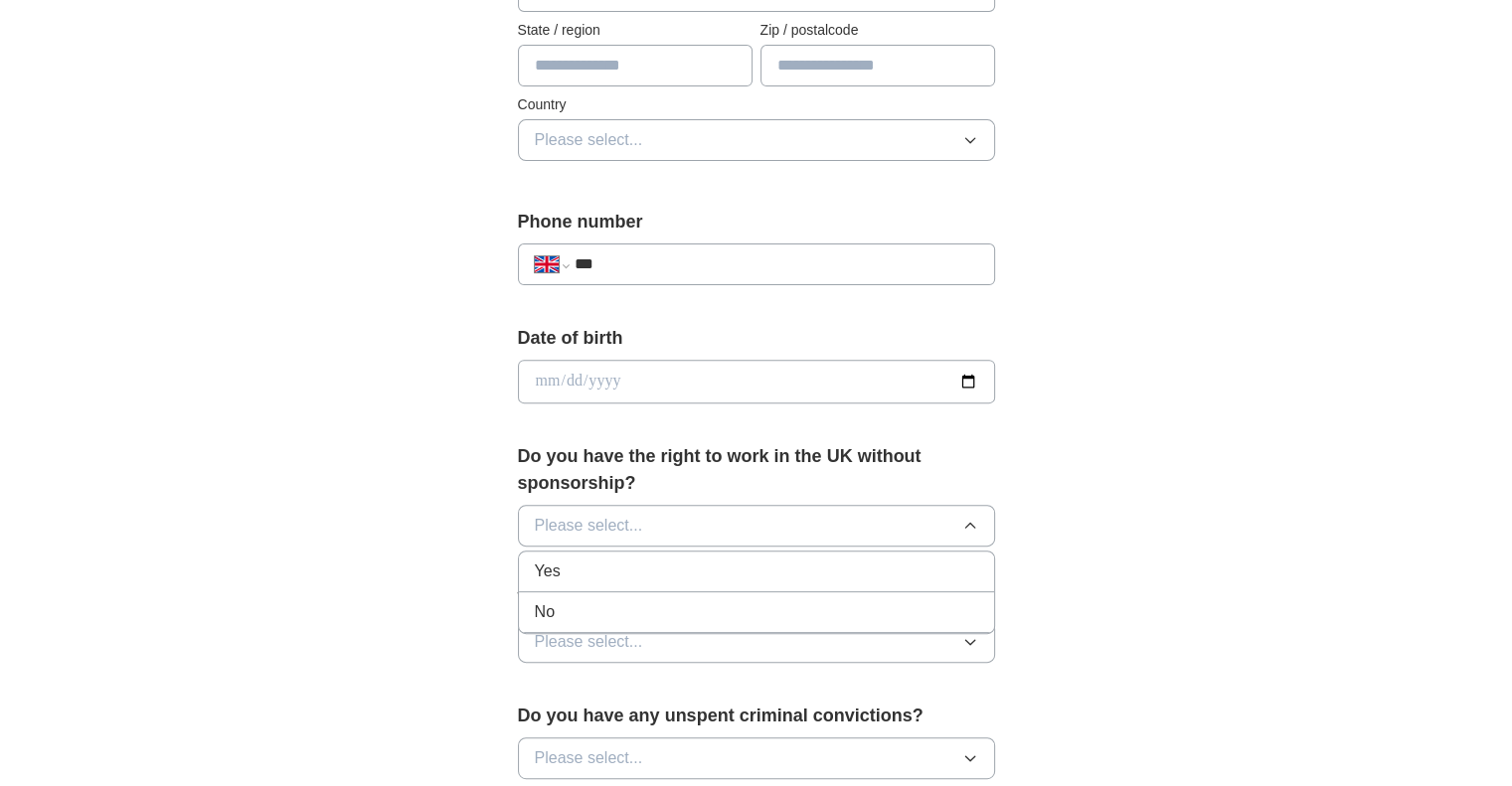click on "Yes" at bounding box center (548, 571) 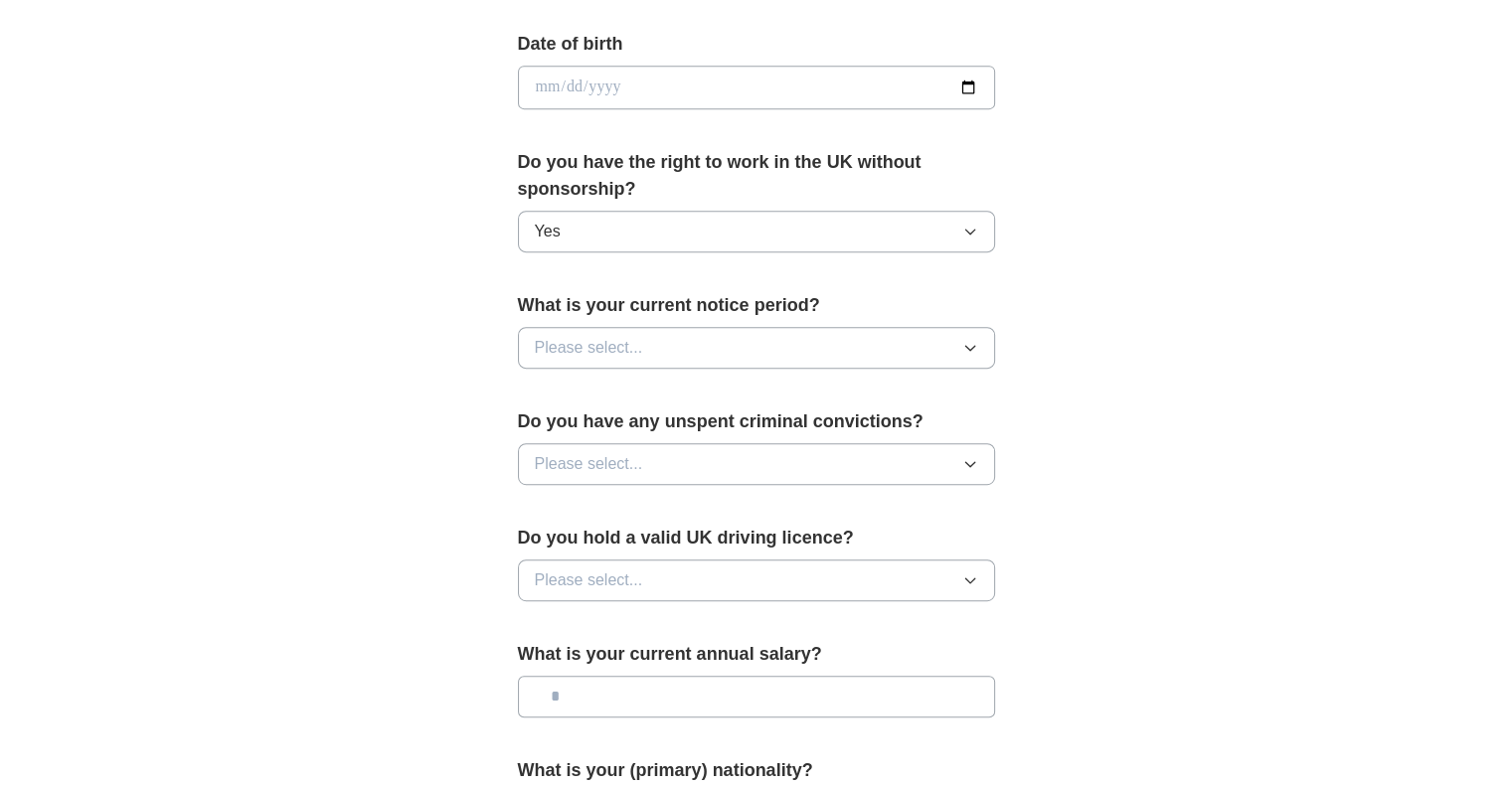 scroll, scrollTop: 894, scrollLeft: 0, axis: vertical 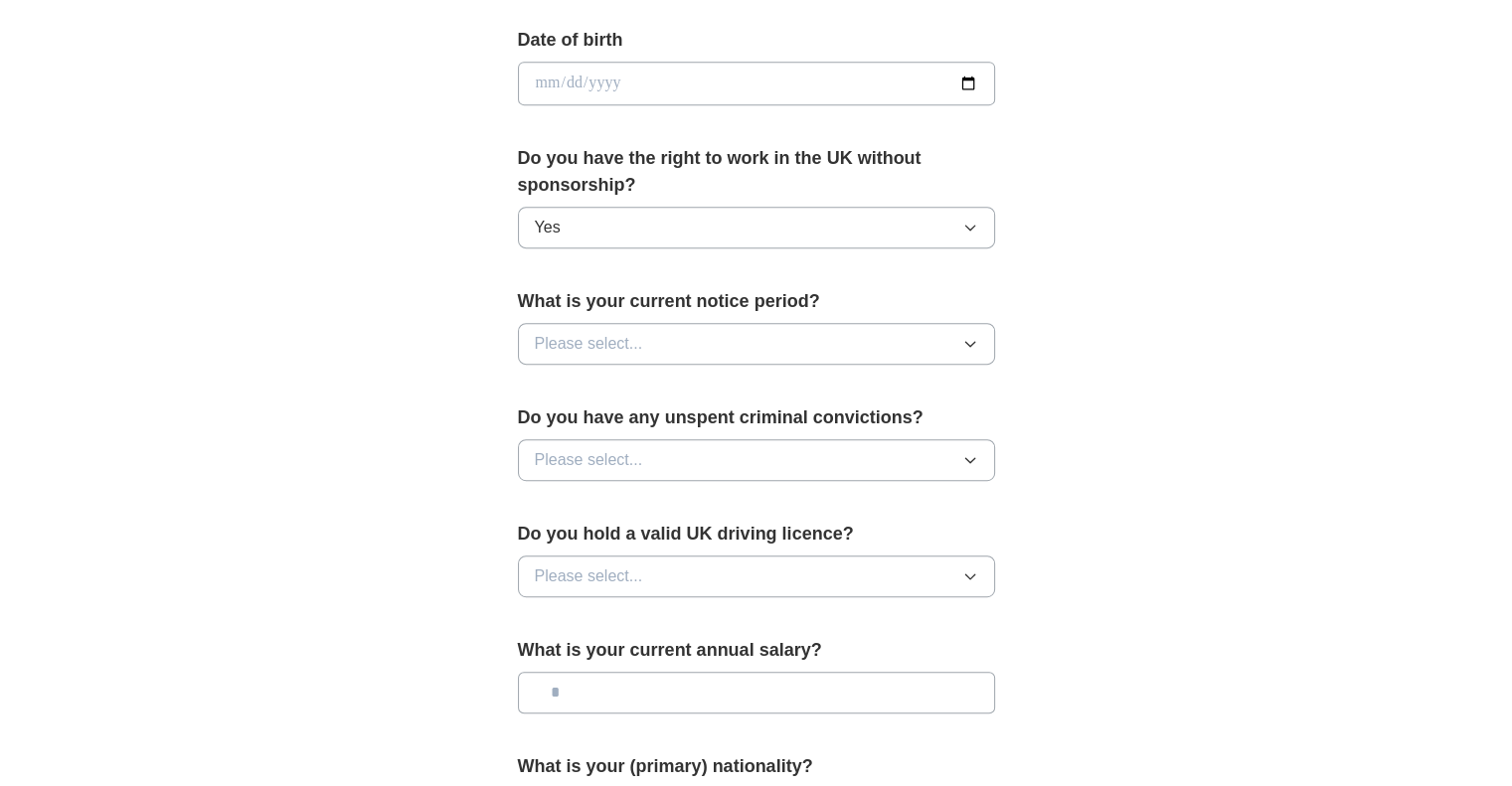 click on "Please select..." at bounding box center (588, 344) 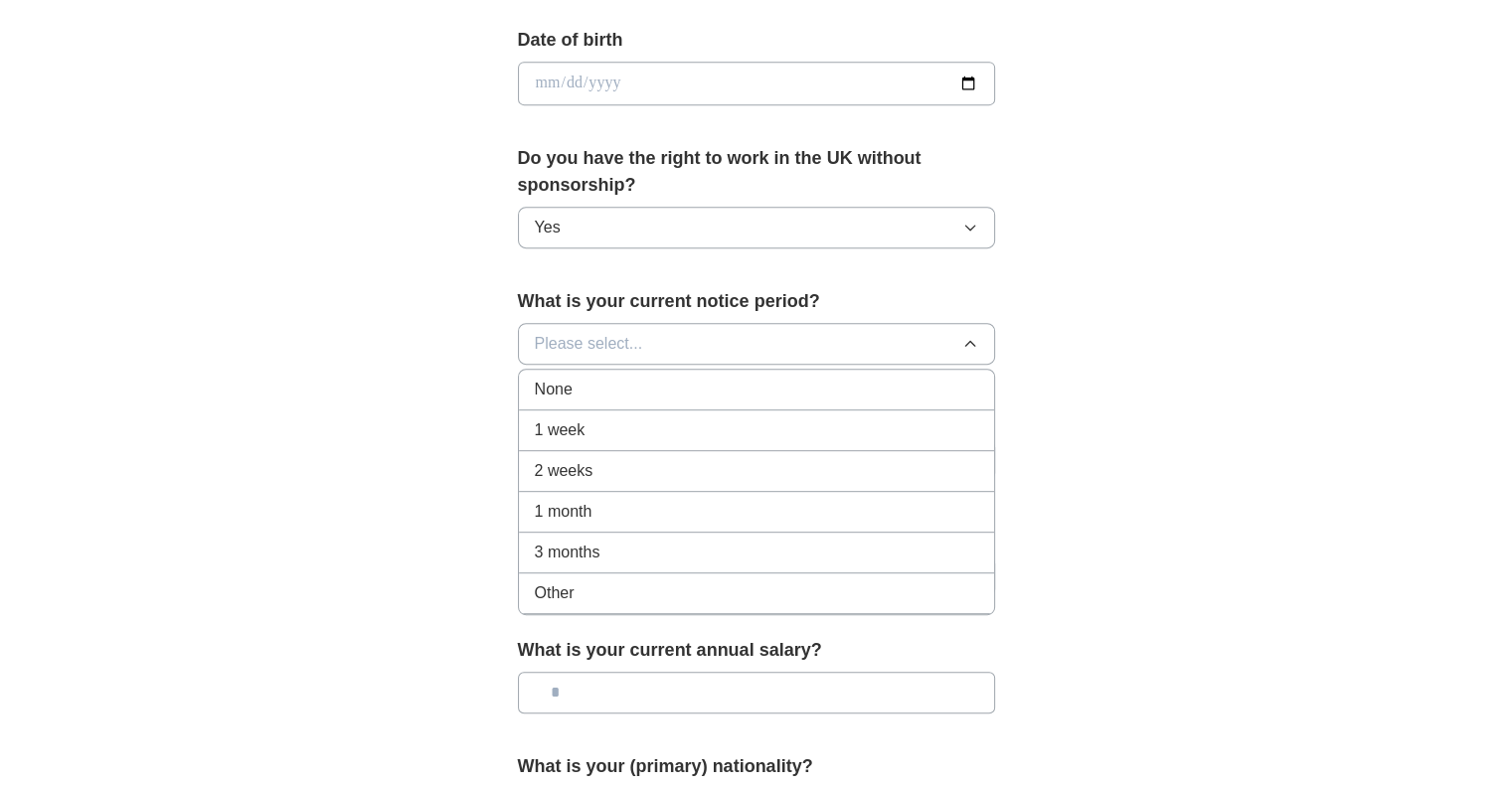 click on "1 month" at bounding box center (564, 512) 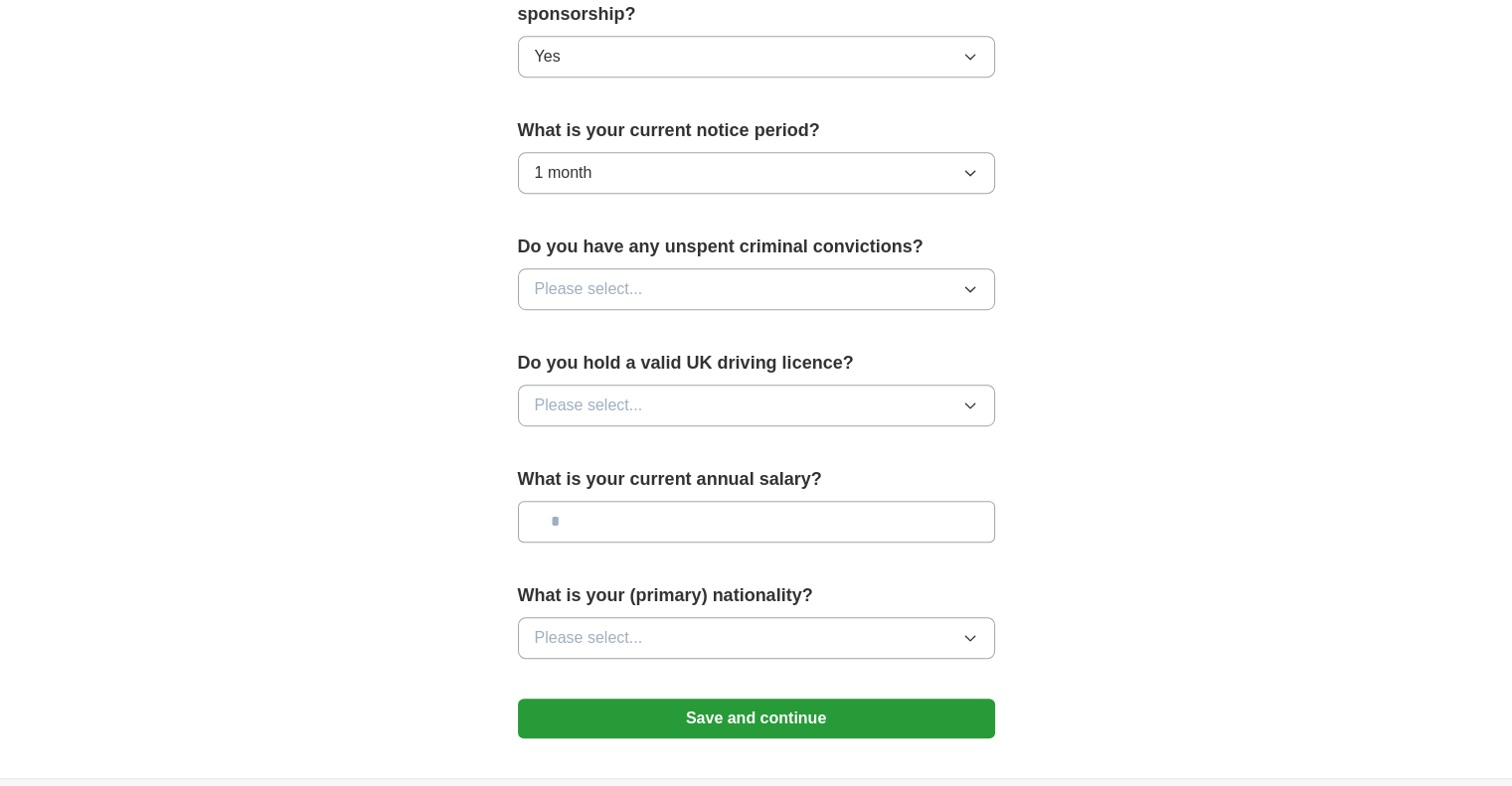 scroll, scrollTop: 1093, scrollLeft: 0, axis: vertical 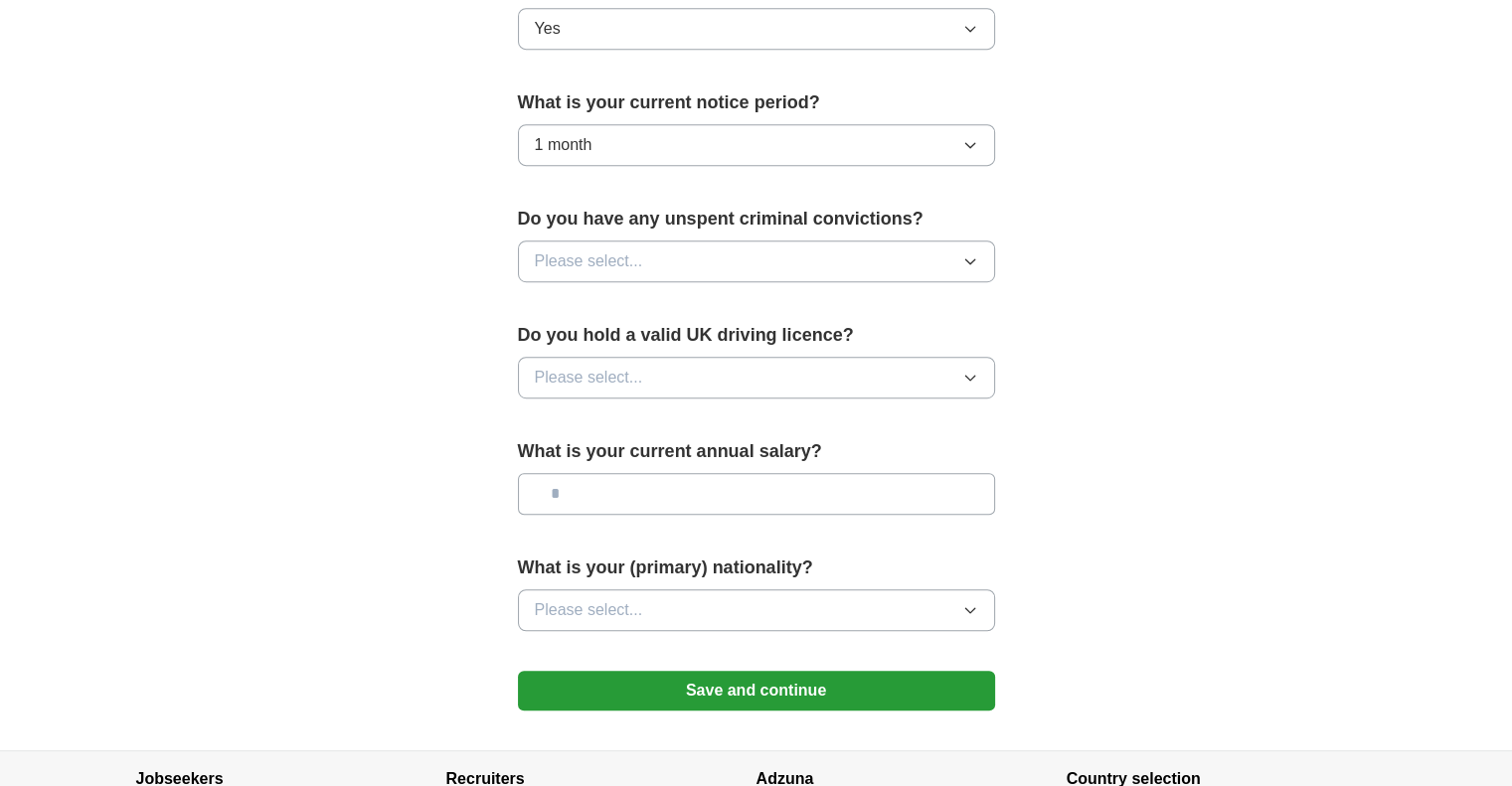 click on "Please select..." at bounding box center (756, 261) 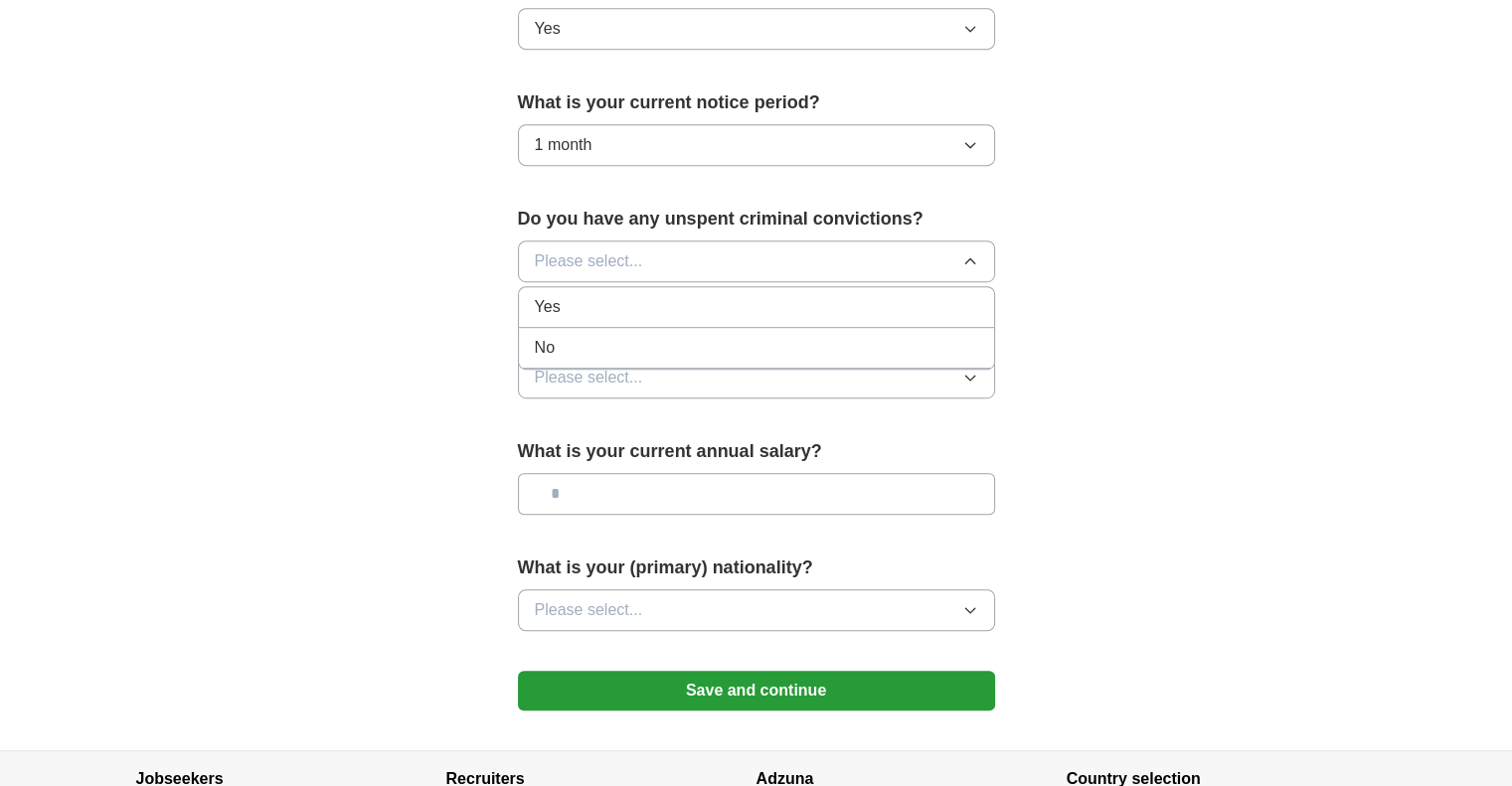 click on "No" at bounding box center (756, 348) 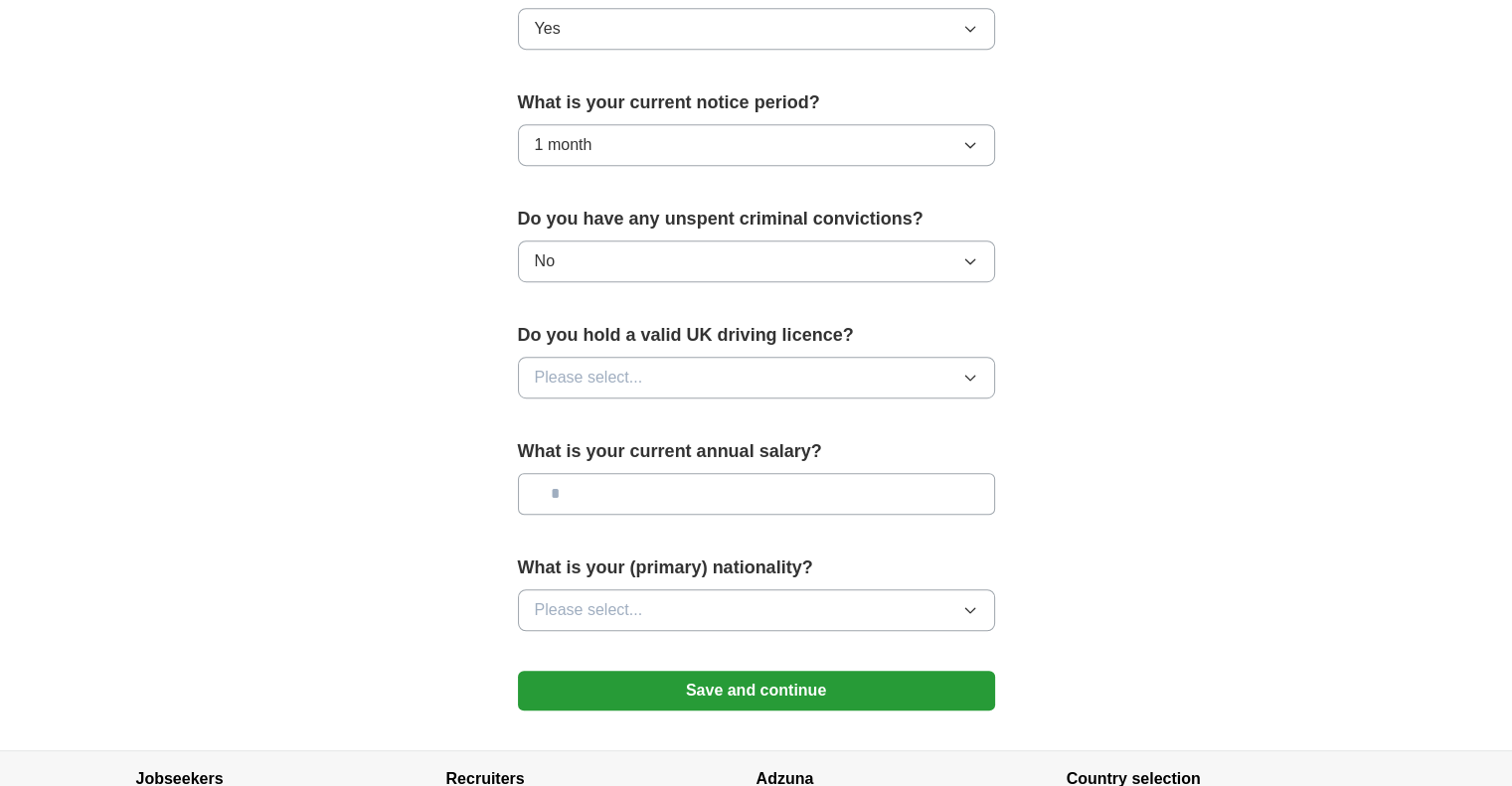click on "Please select..." at bounding box center [588, 378] 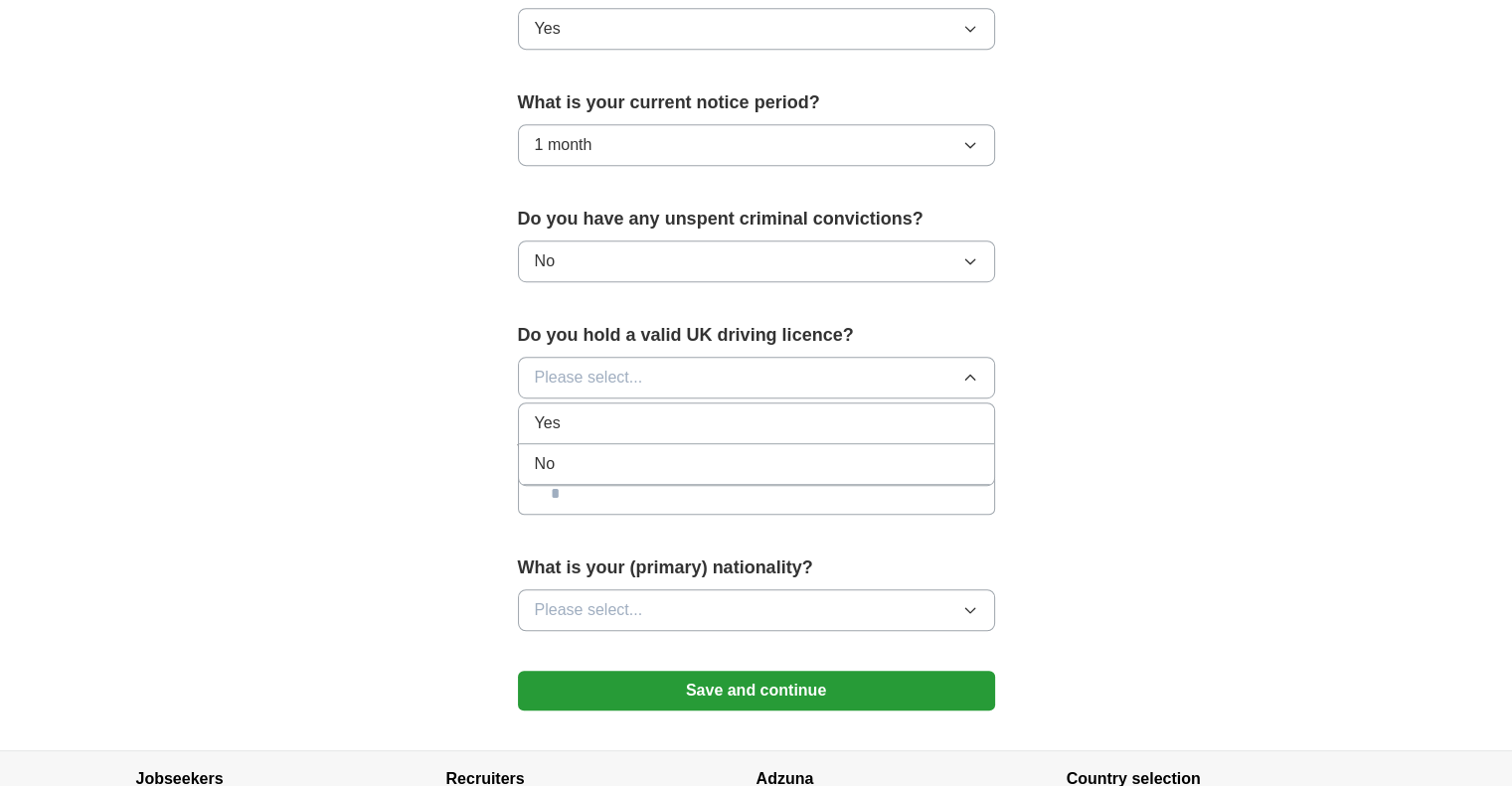 click on "Yes" at bounding box center [548, 423] 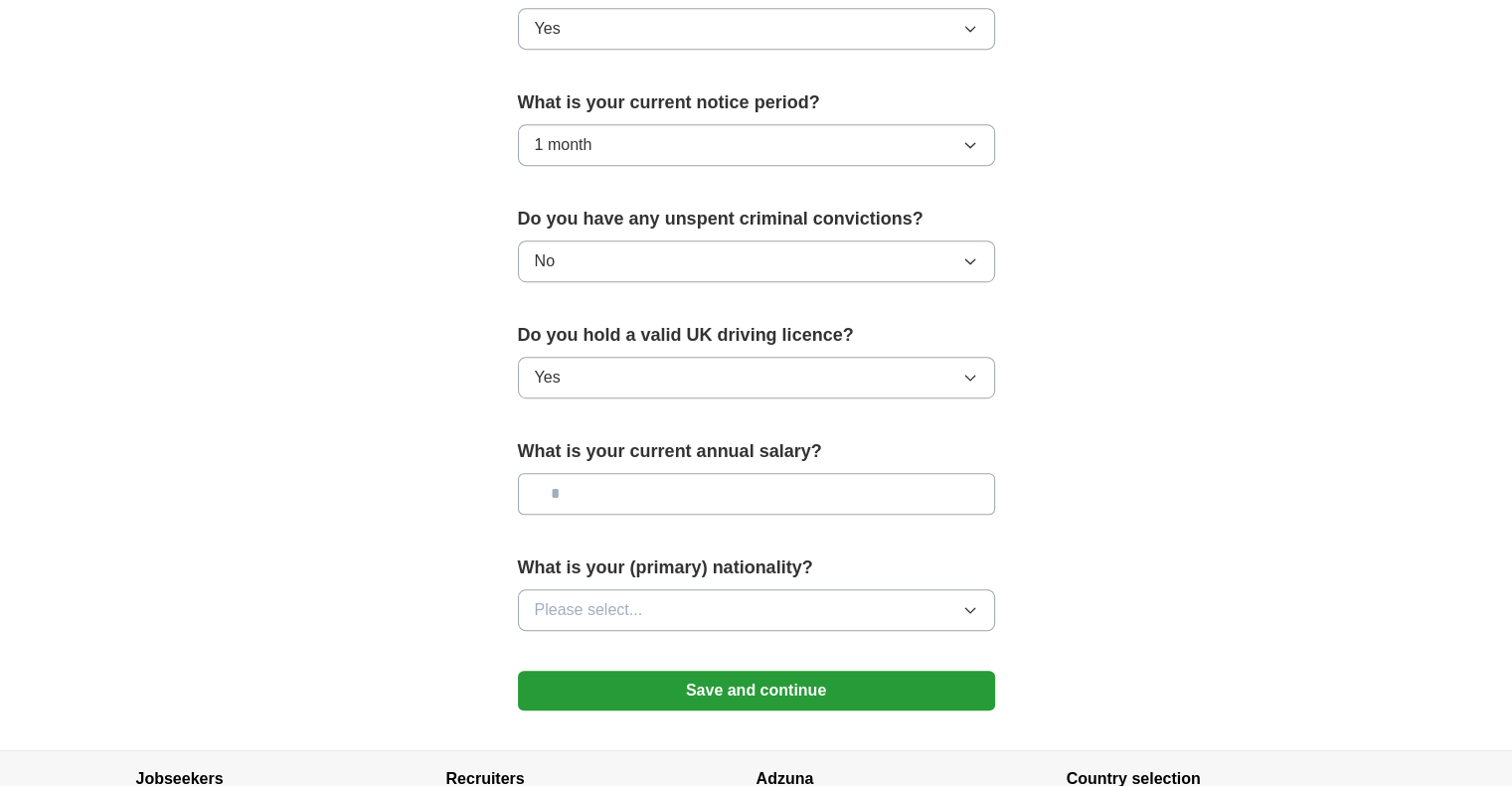 click at bounding box center [756, 494] 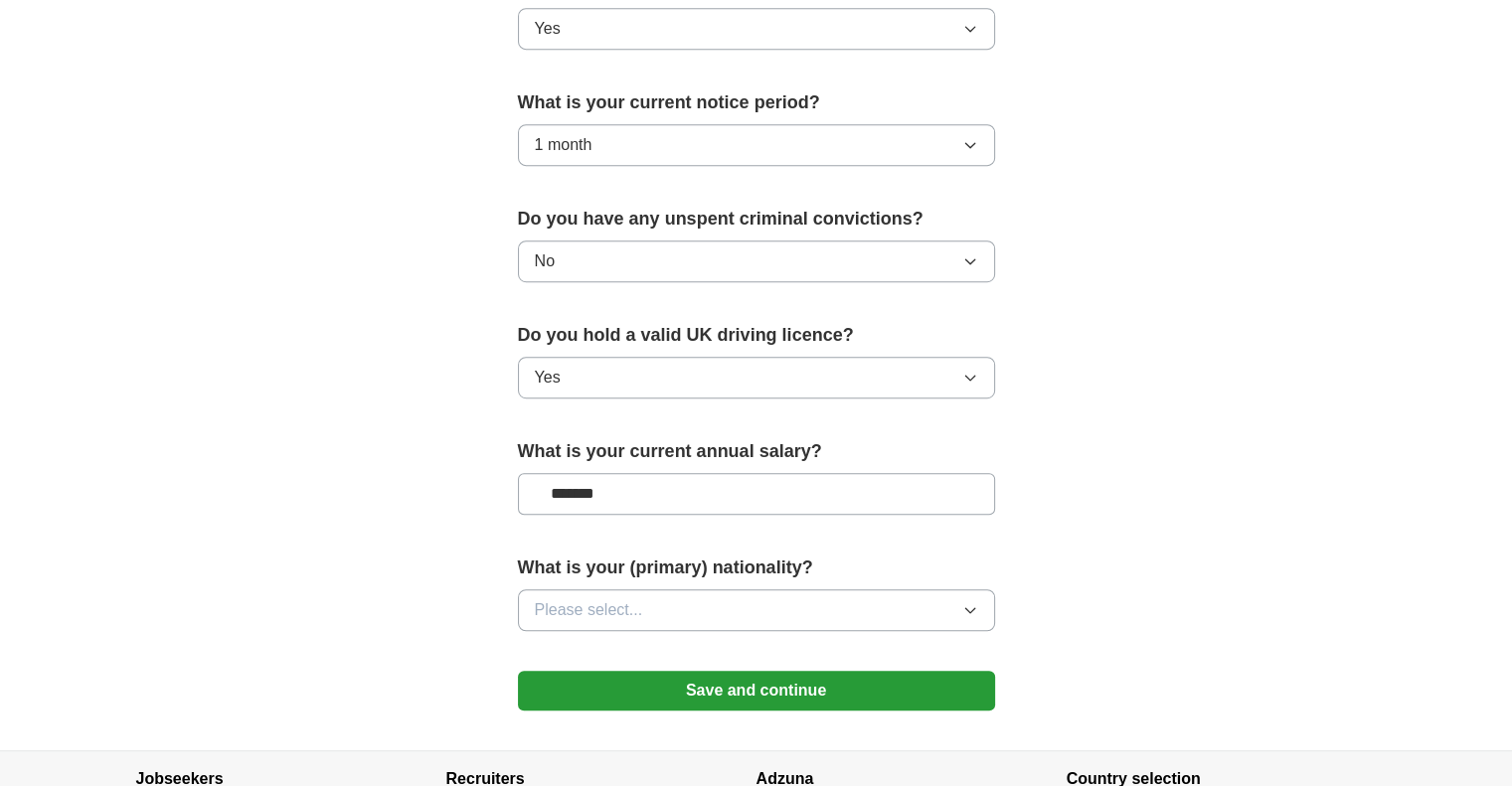 type on "*******" 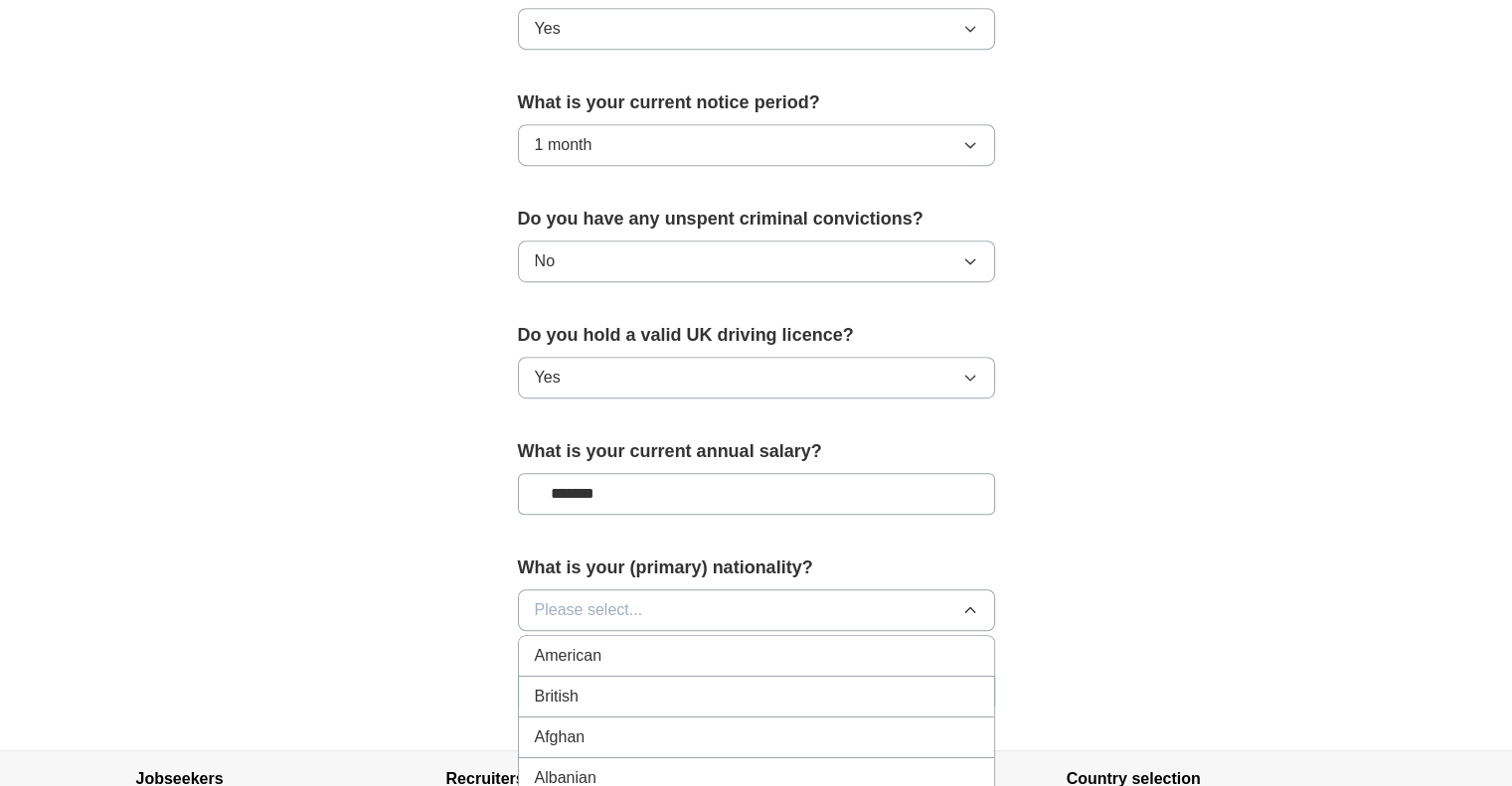 click on "British" at bounding box center [756, 697] 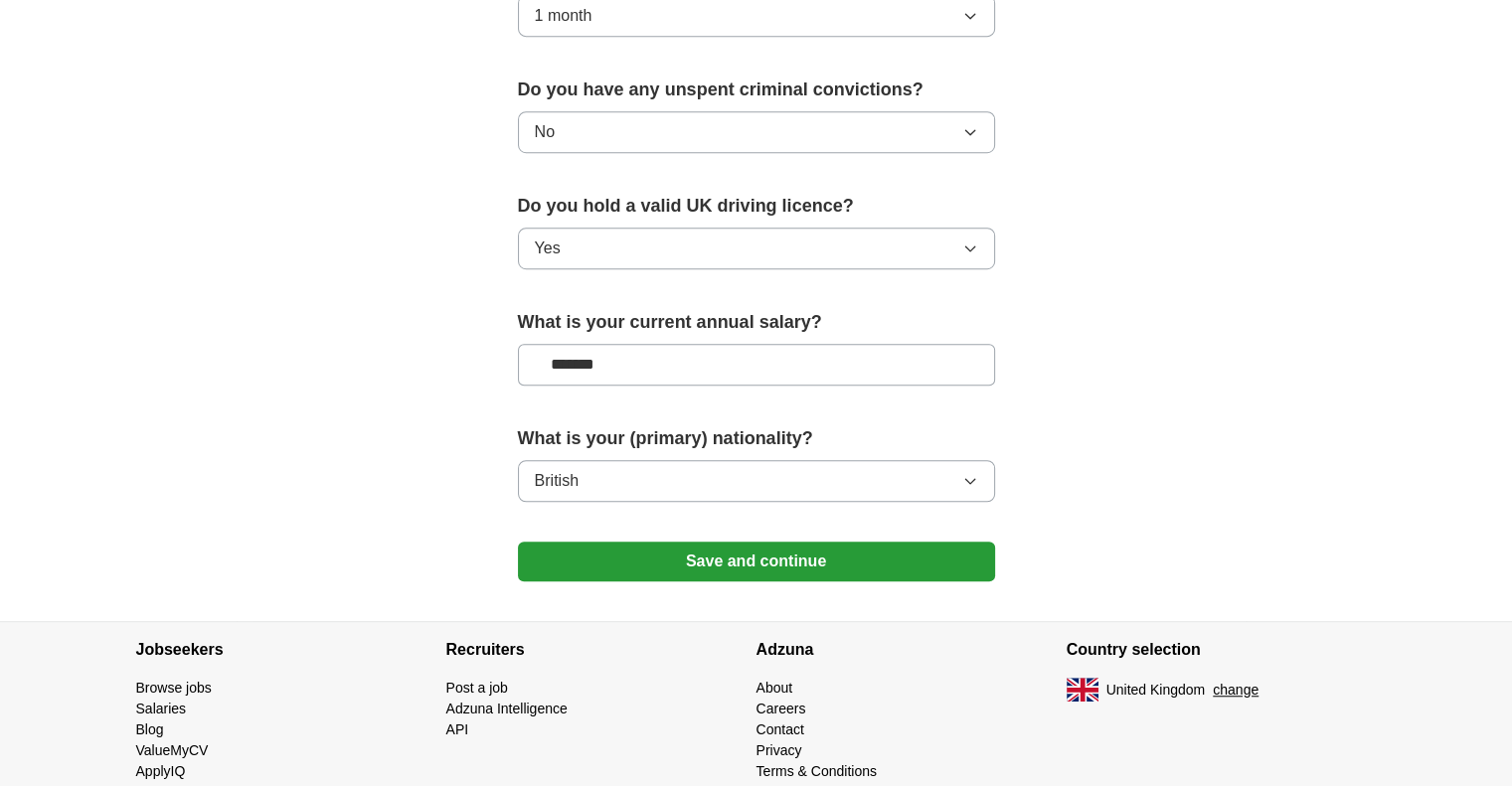 scroll, scrollTop: 1272, scrollLeft: 0, axis: vertical 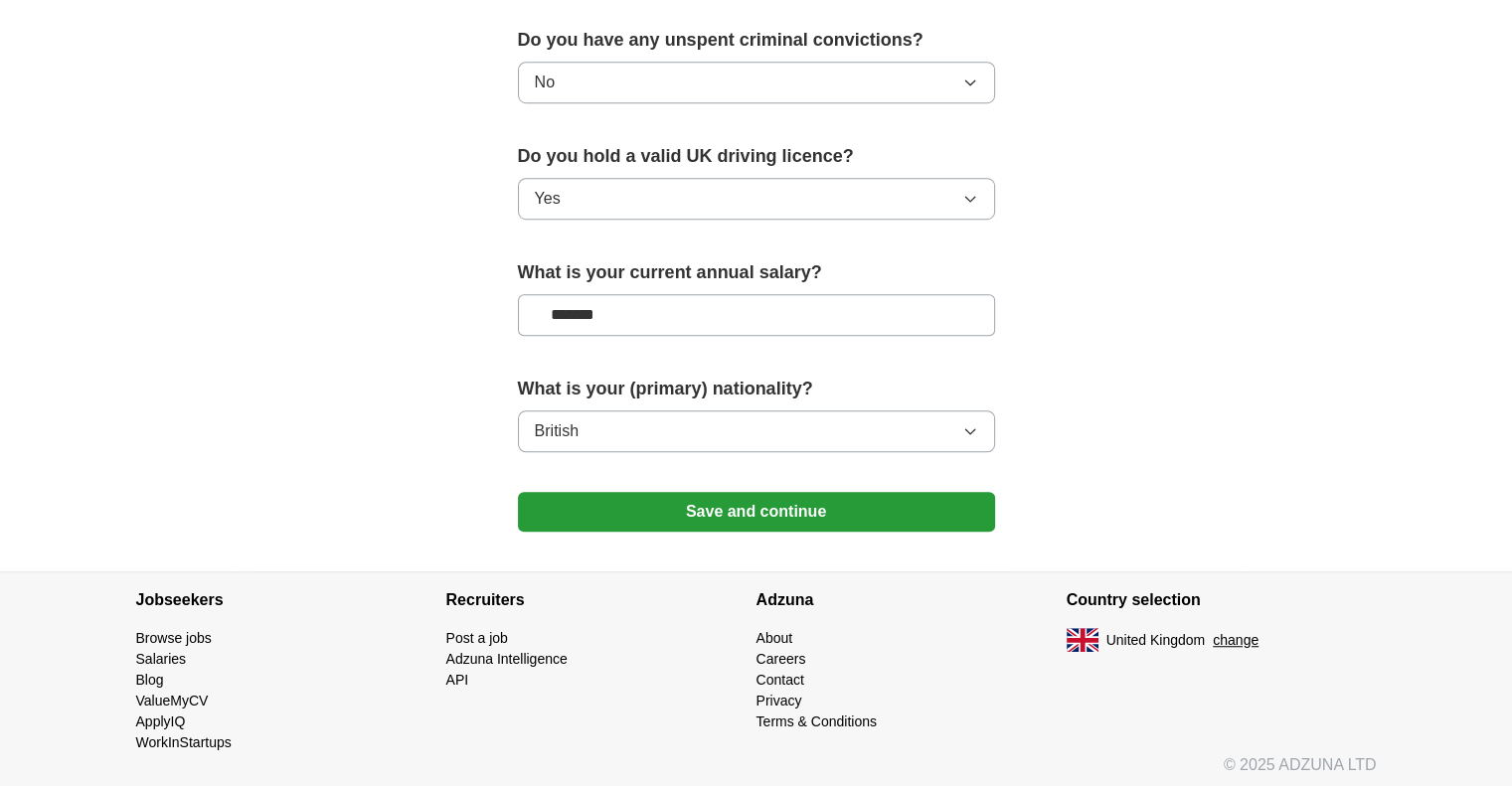 click on "Save and continue" at bounding box center [756, 512] 